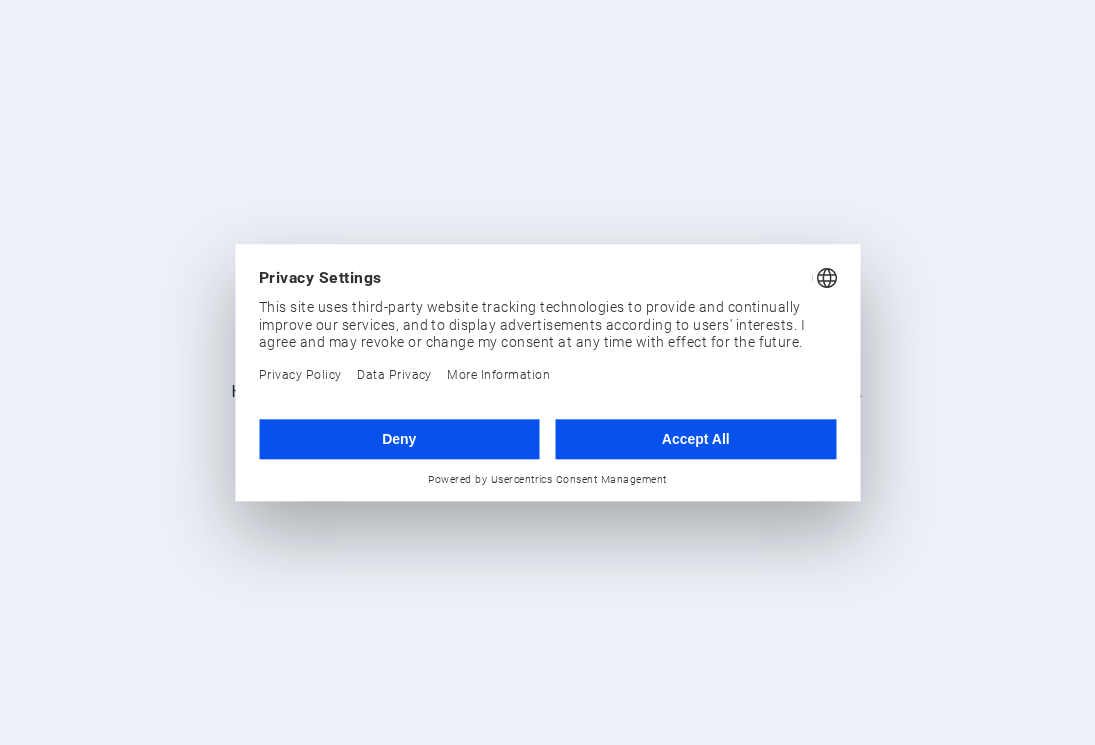 click on "Accept All" at bounding box center [696, 439] 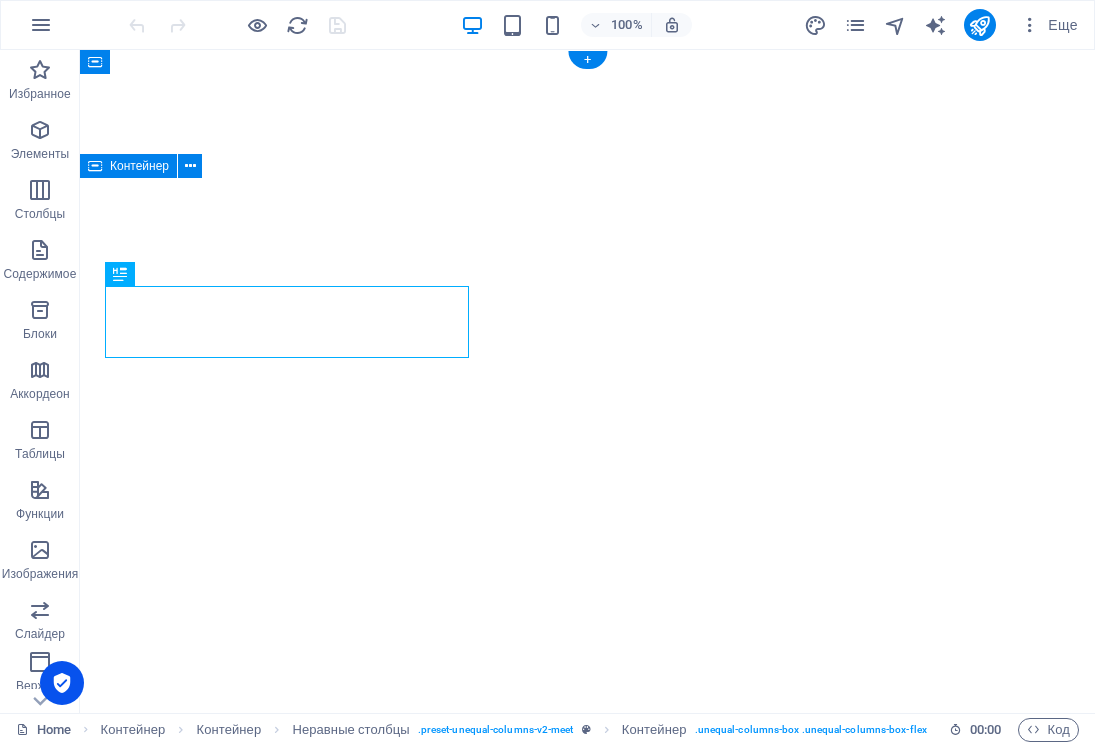 click at bounding box center [979, 25] 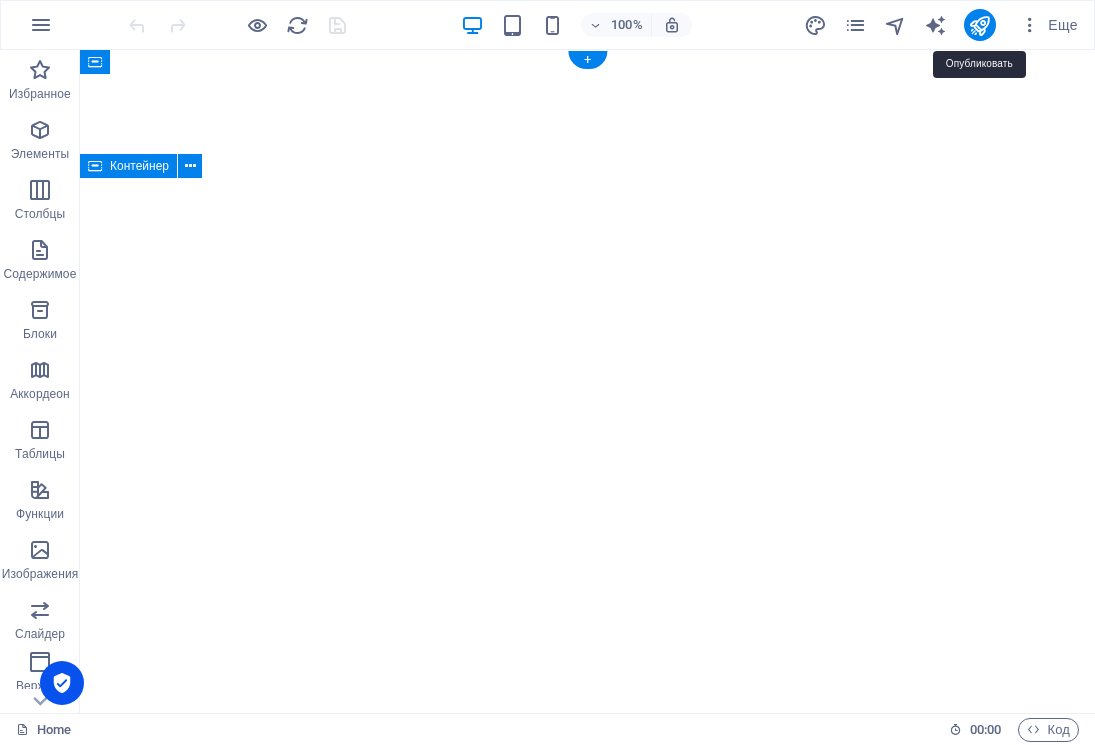 scroll, scrollTop: 0, scrollLeft: 0, axis: both 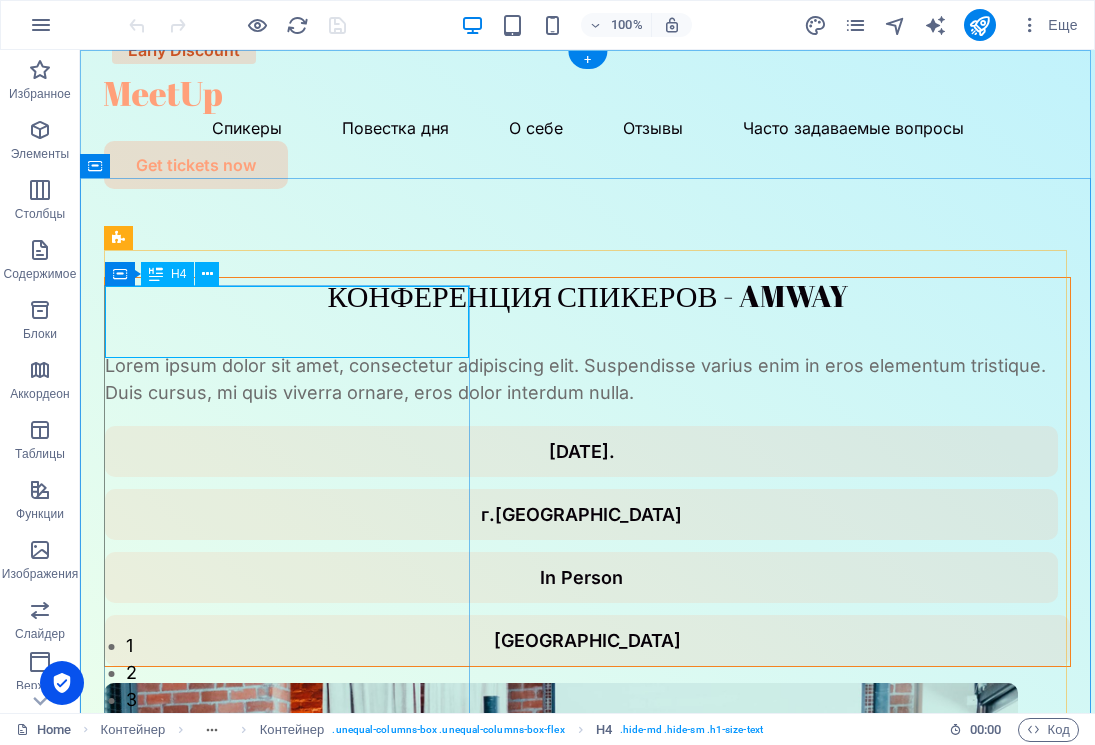 click on "КОНФЕРЕНЦИЯ СПИКЕРОВ - AMWAY" at bounding box center [587, 296] 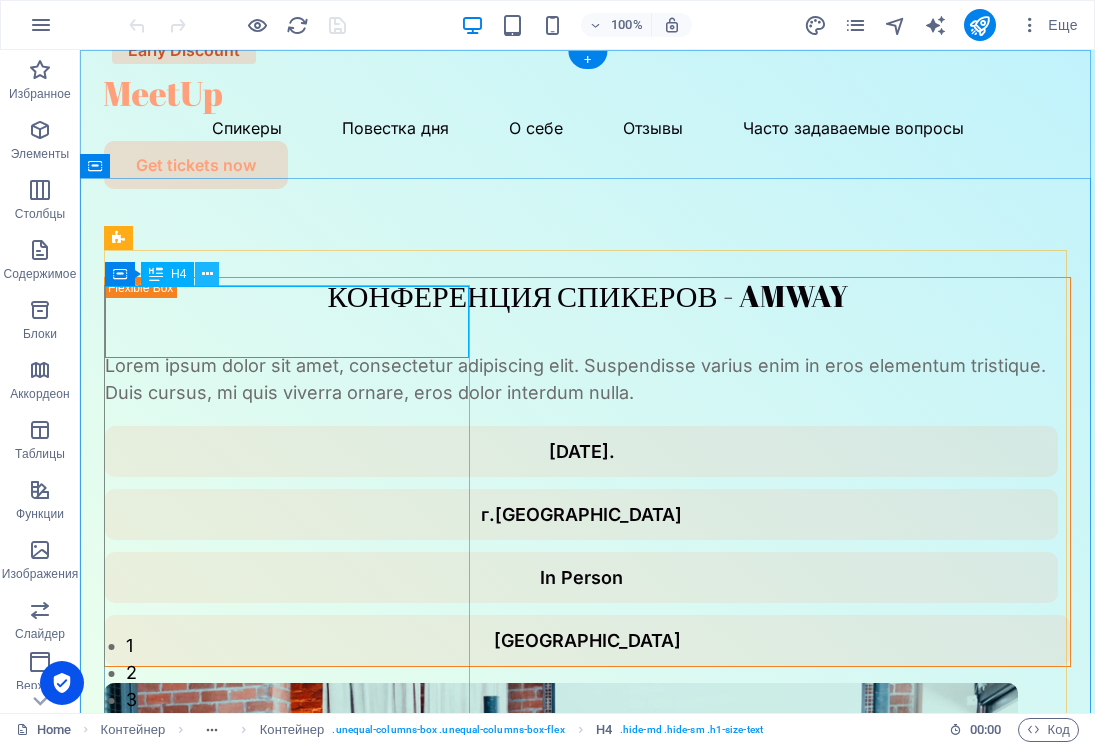 click at bounding box center [207, 274] 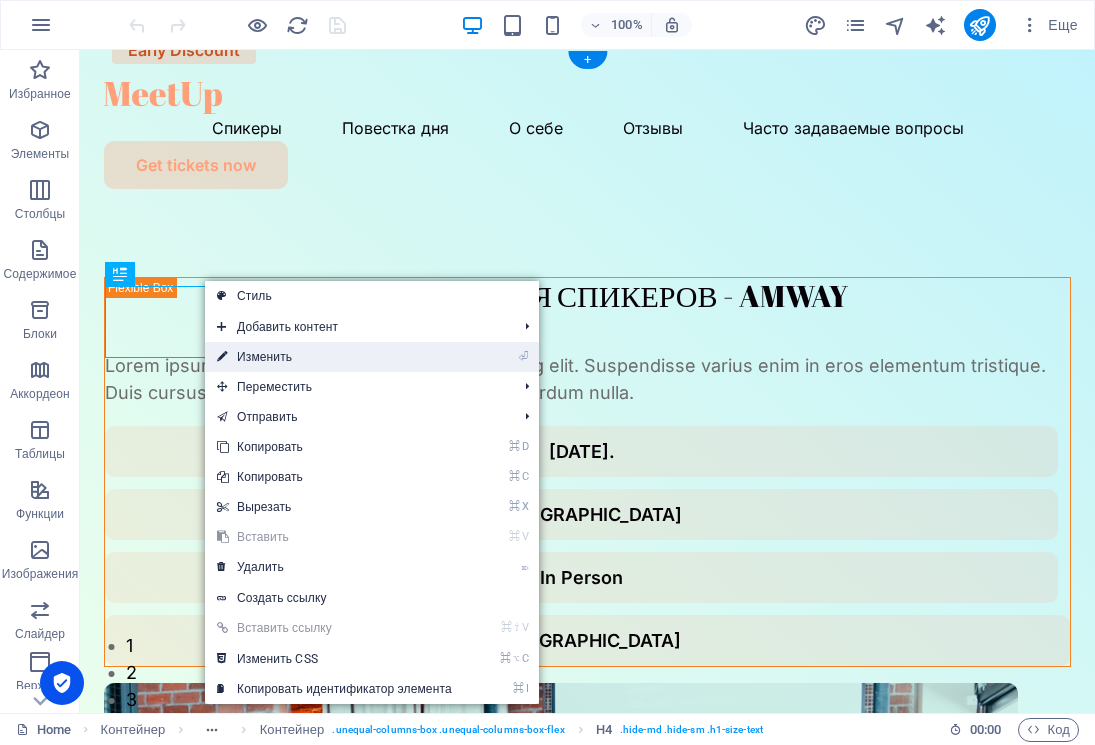 click on "⏎  Изменить" at bounding box center (334, 357) 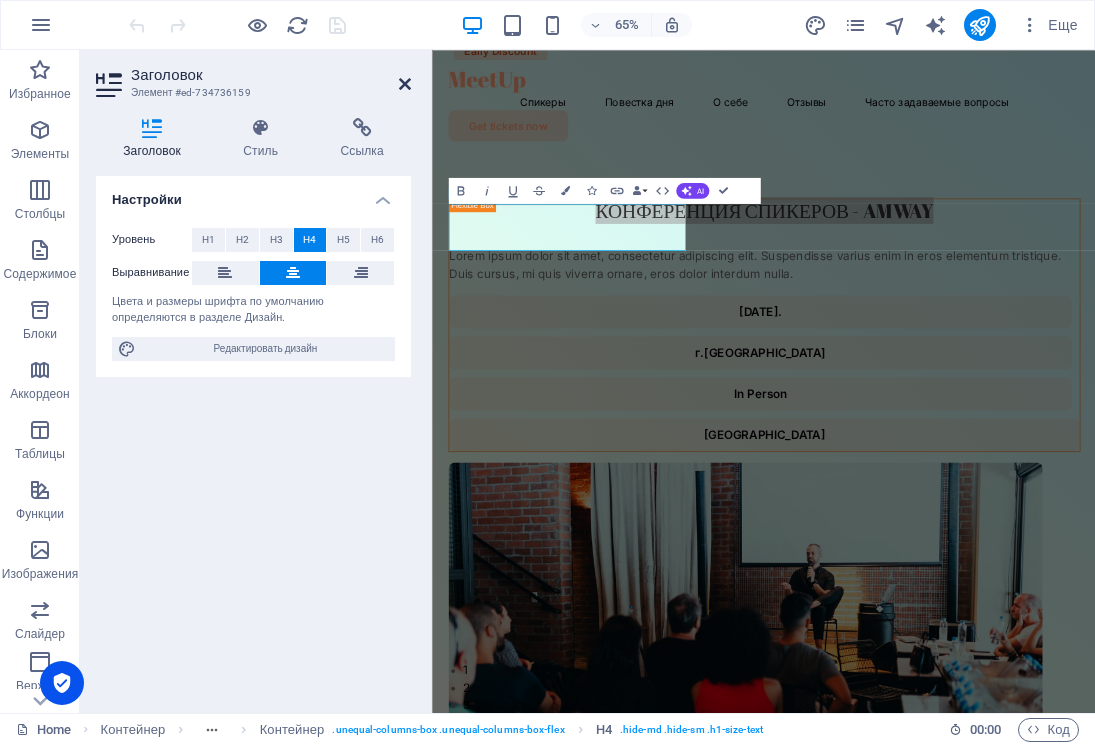 click at bounding box center [405, 84] 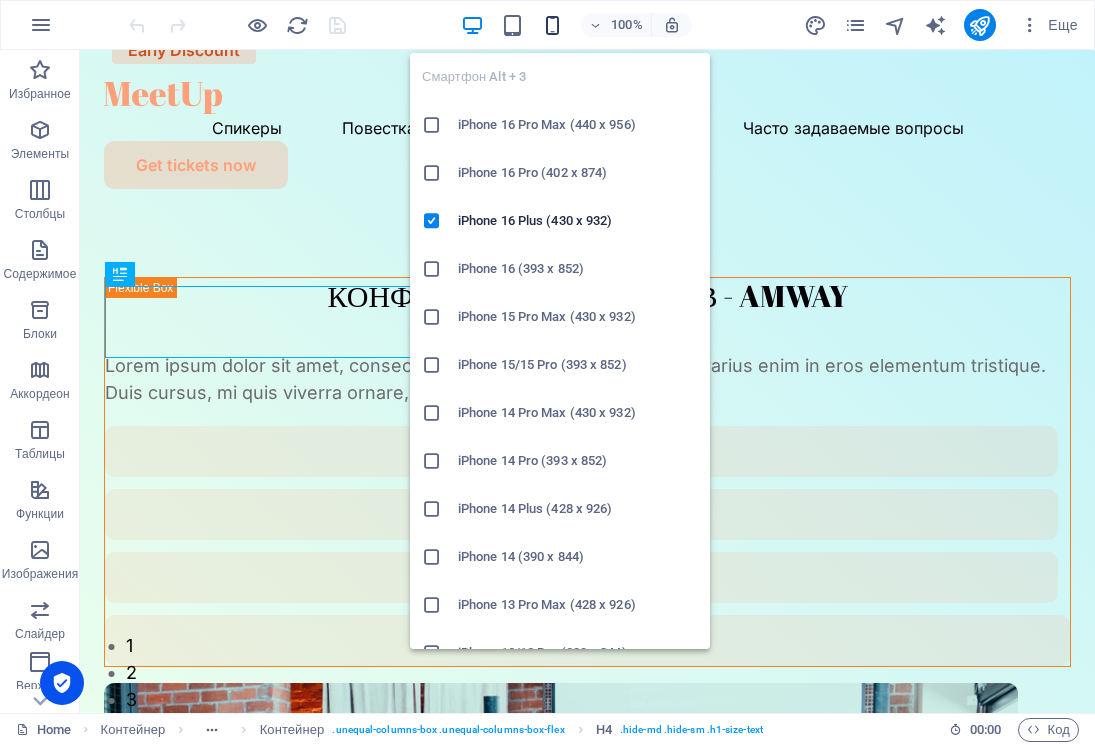 click at bounding box center (552, 25) 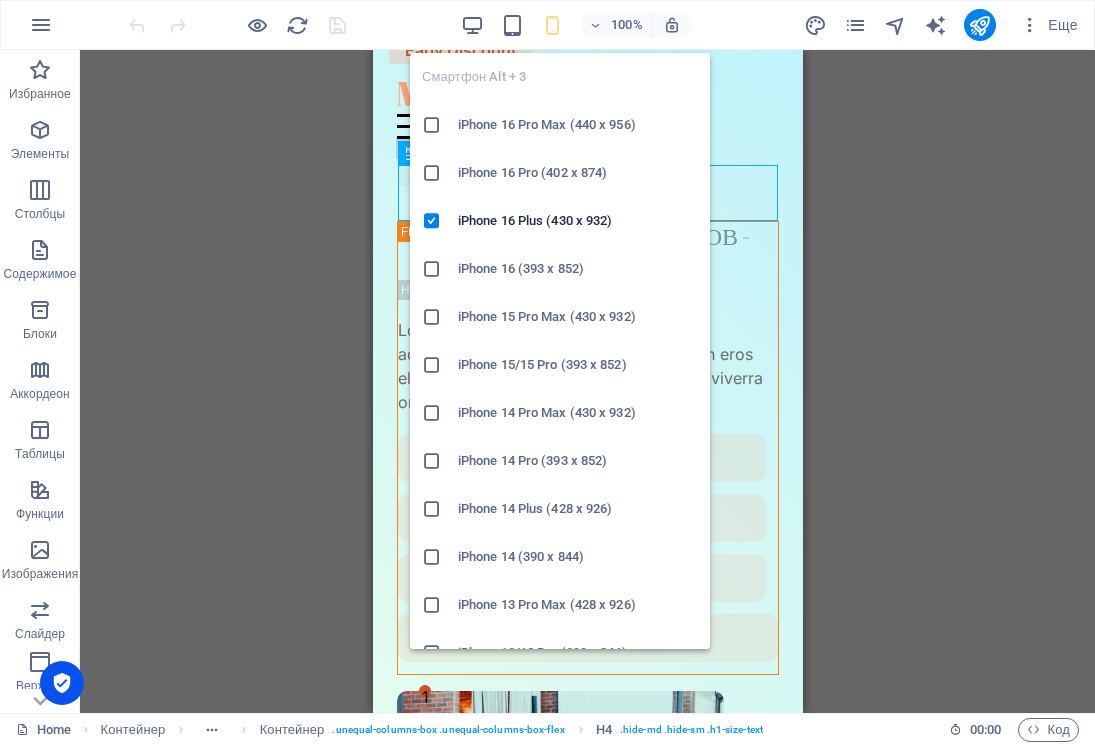 click on "iPhone 16 Pro Max (440 x 956)" at bounding box center [578, 125] 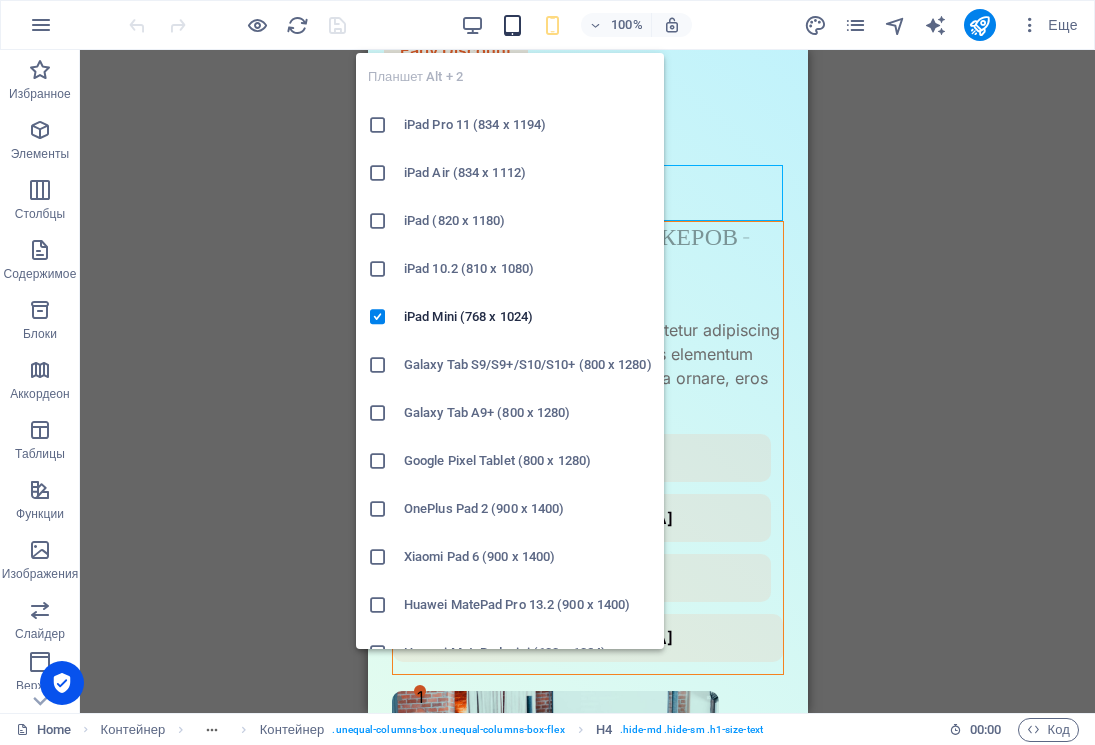click at bounding box center [512, 25] 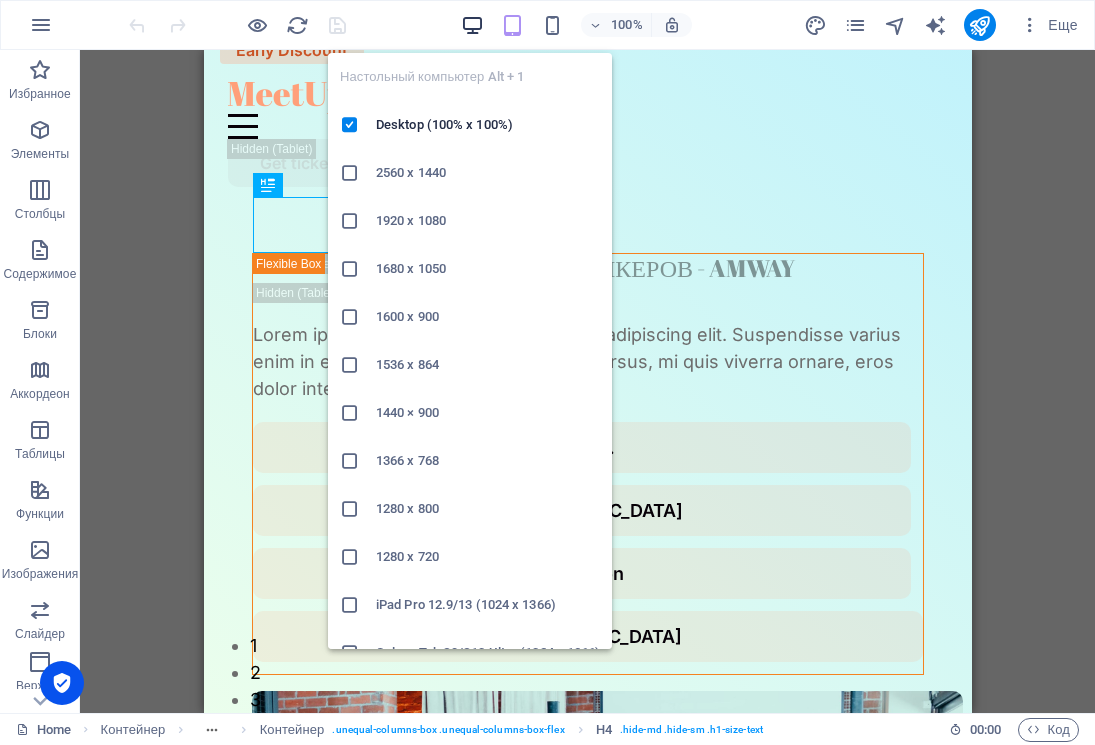 click at bounding box center [472, 25] 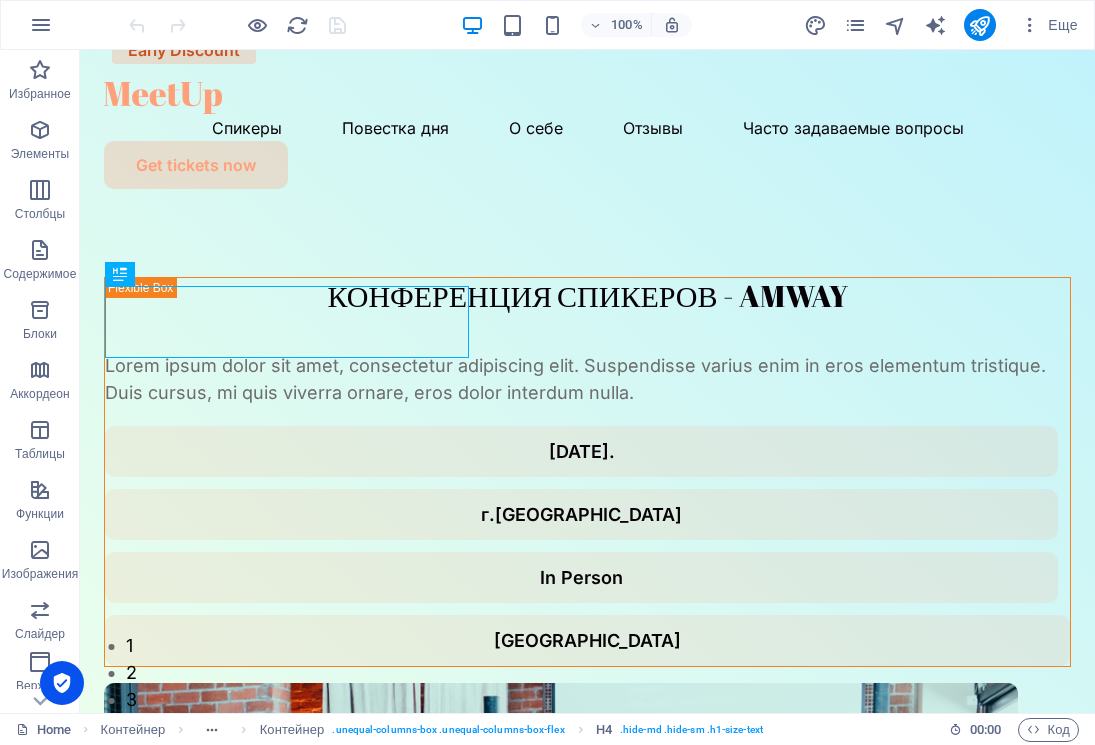 click on "100%" at bounding box center (576, 25) 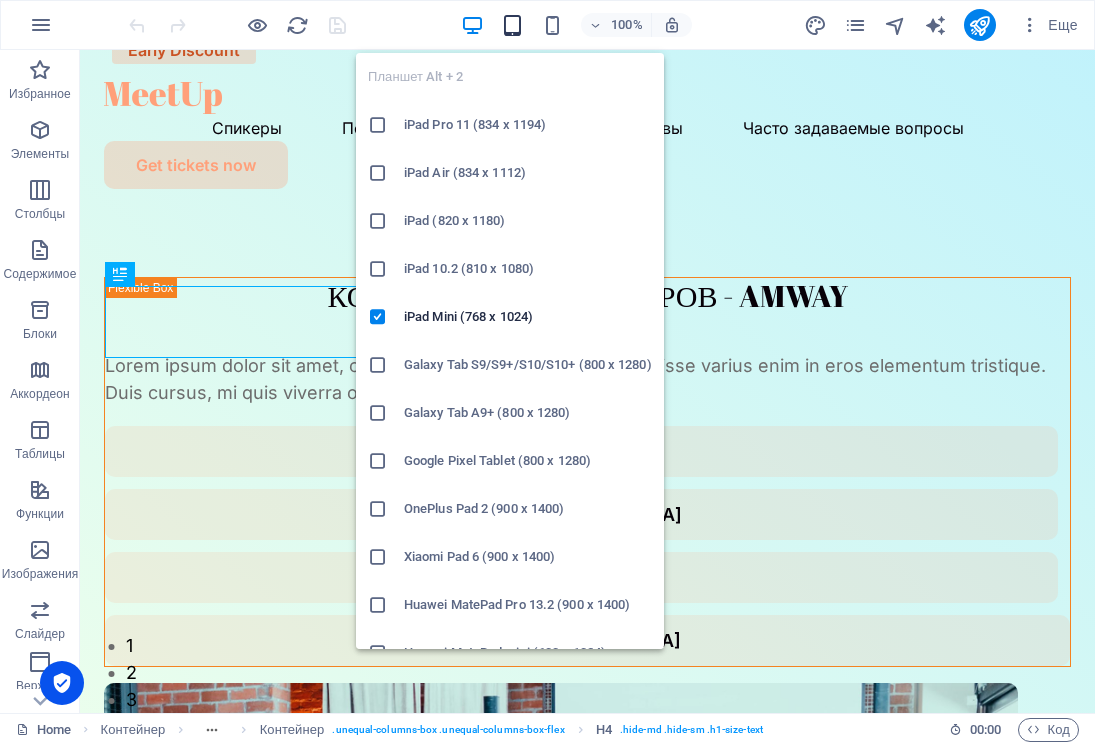 click at bounding box center (512, 25) 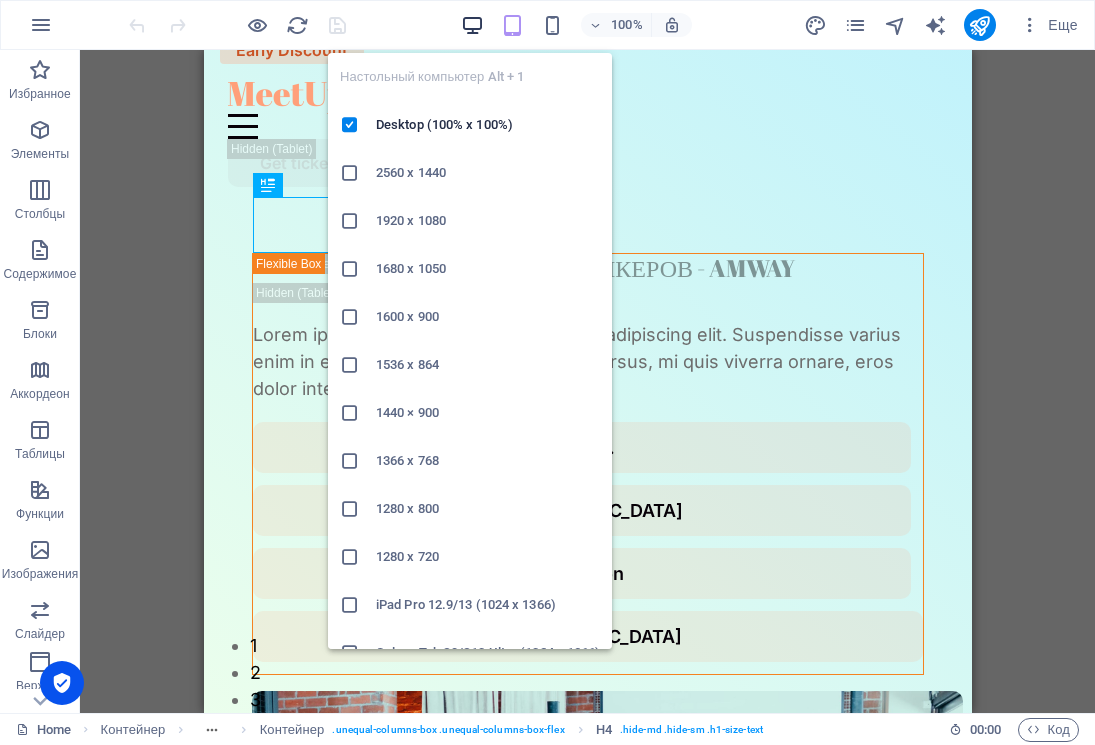click at bounding box center (472, 25) 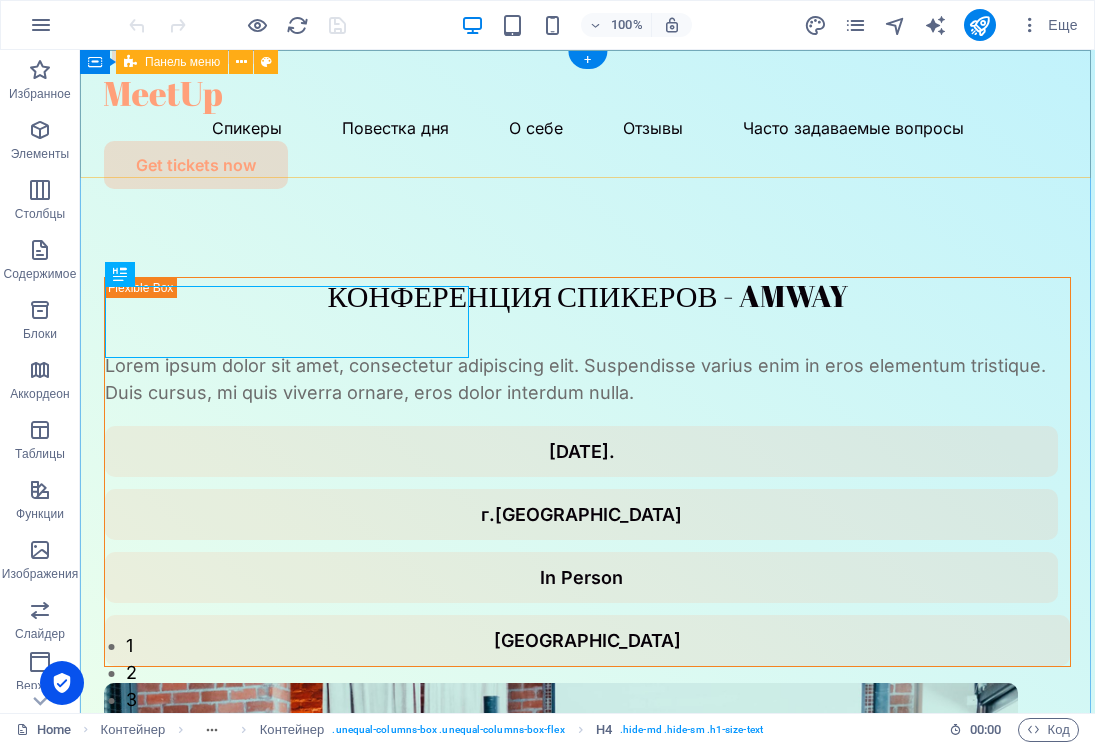 click on "Спикеры Повестка дня  О себе  Отзывы Часто задаваемые вопросы Get tickets now" at bounding box center (587, 127) 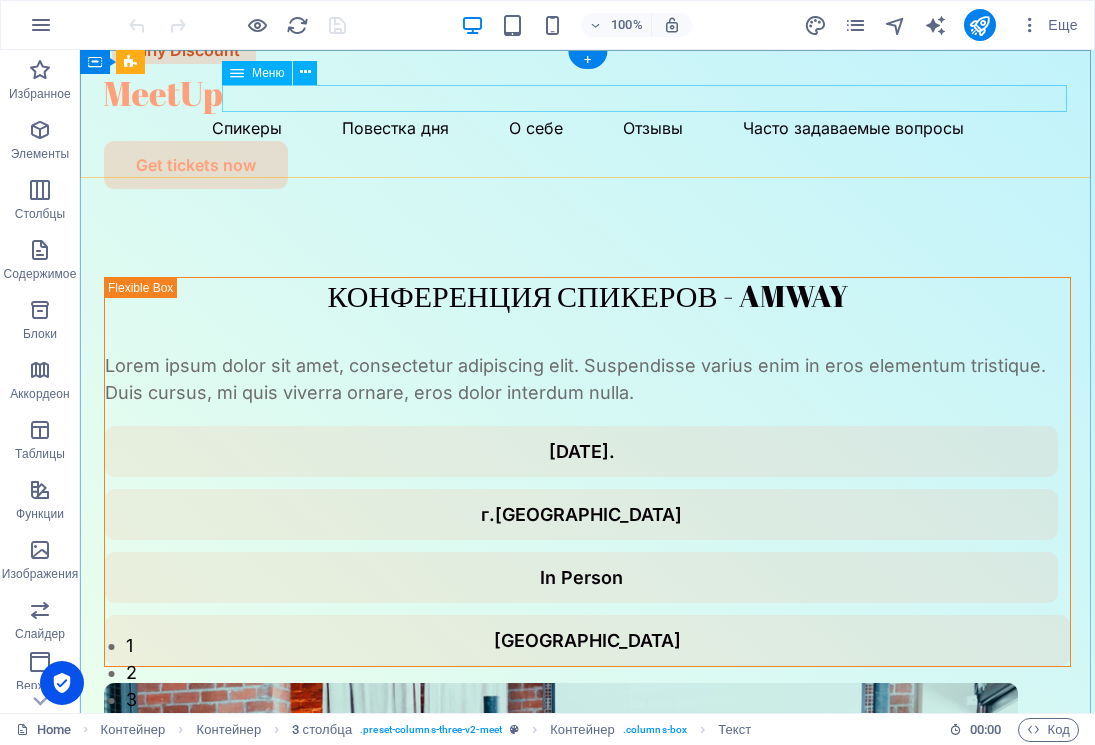 click on "Спикеры Повестка дня  О себе  Отзывы Часто задаваемые вопросы" at bounding box center [587, 127] 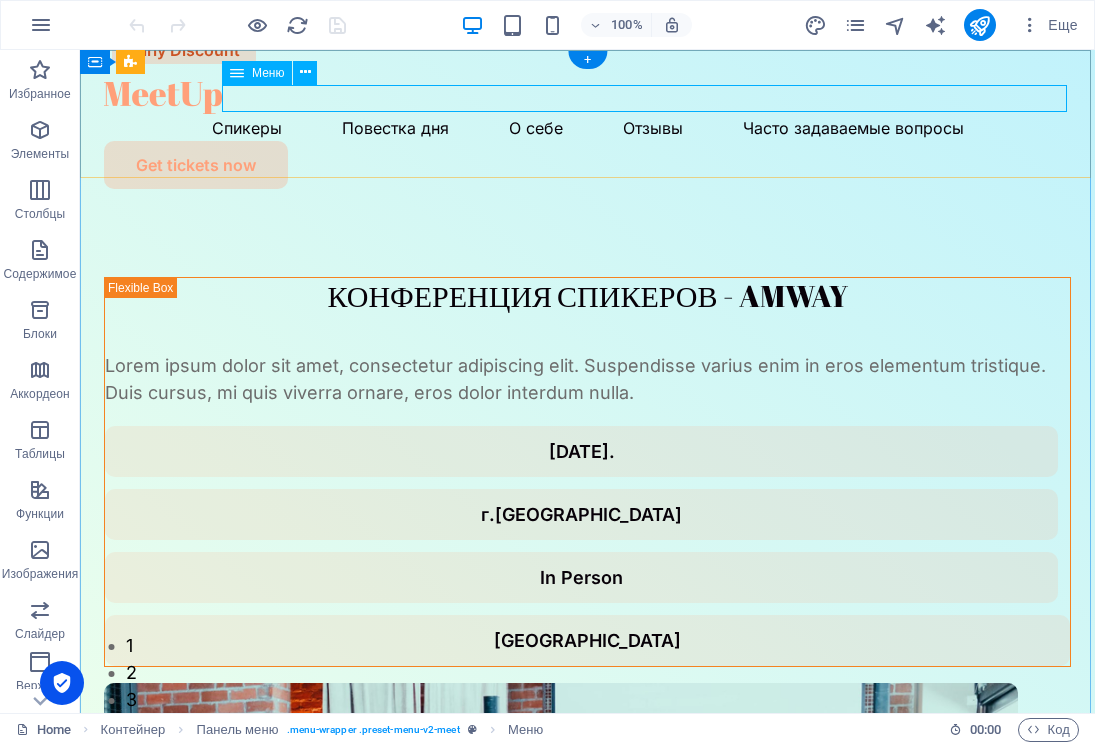 click on "Спикеры Повестка дня  О себе  Отзывы Часто задаваемые вопросы" at bounding box center [587, 127] 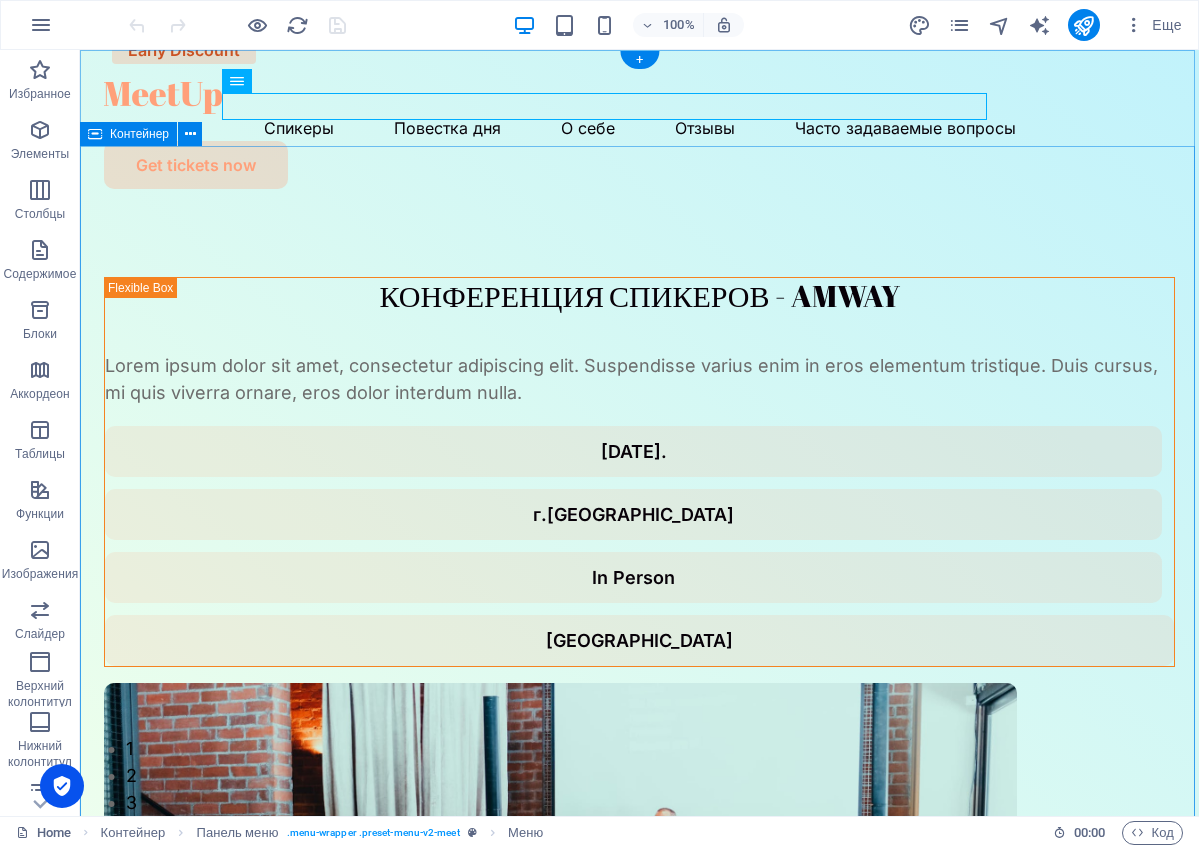 click on "КОНФЕРЕНЦИЯ СПИКЕРОВ - AMWAY Lorem ipsum dolor sit amet, consectetur adipiscing elit. Suspendisse varius enim in eros elementum tristique. Duis cursus, mi quis viverra ornare, eros dolor interdum nulla. [DATE]. г.[GEOGRAPHIC_DATA]  In Person Regist Hotel Get tickets now" at bounding box center (639, 775) 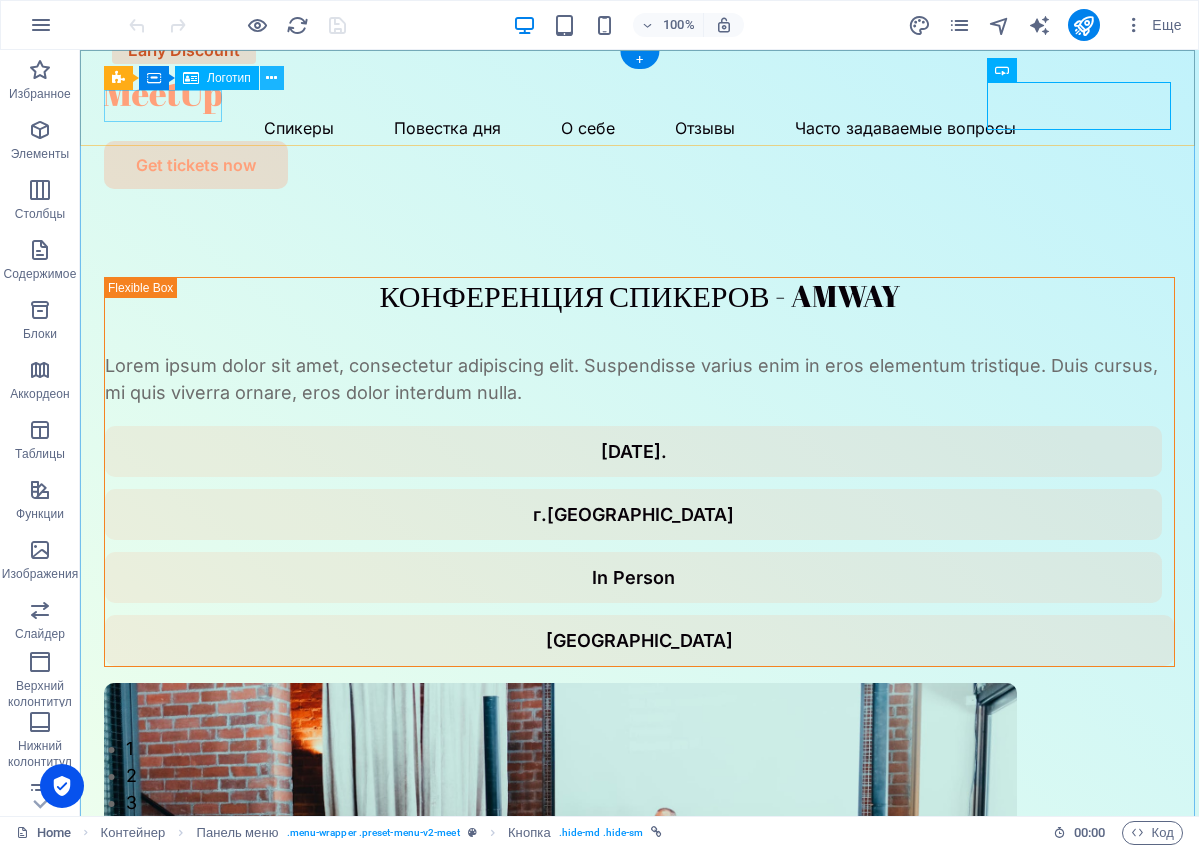 click at bounding box center [271, 78] 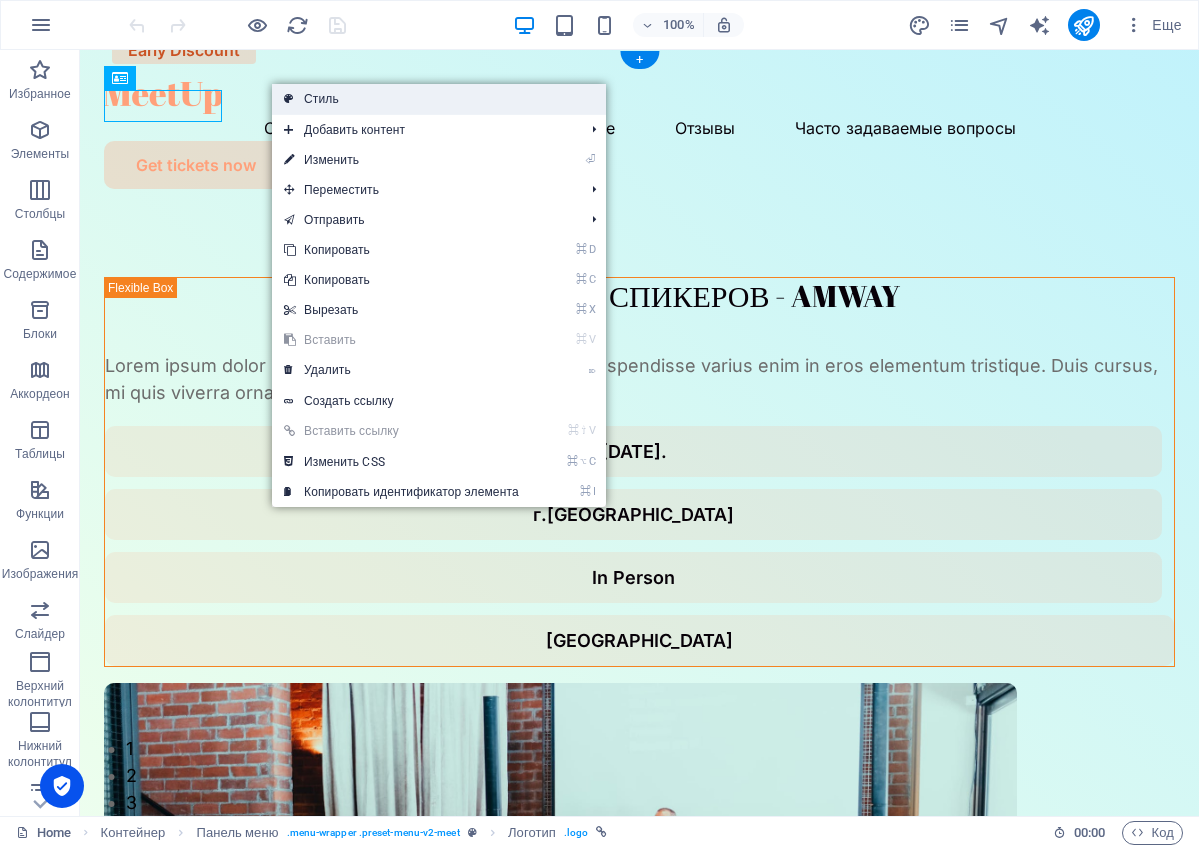 click on "Стиль" at bounding box center (439, 99) 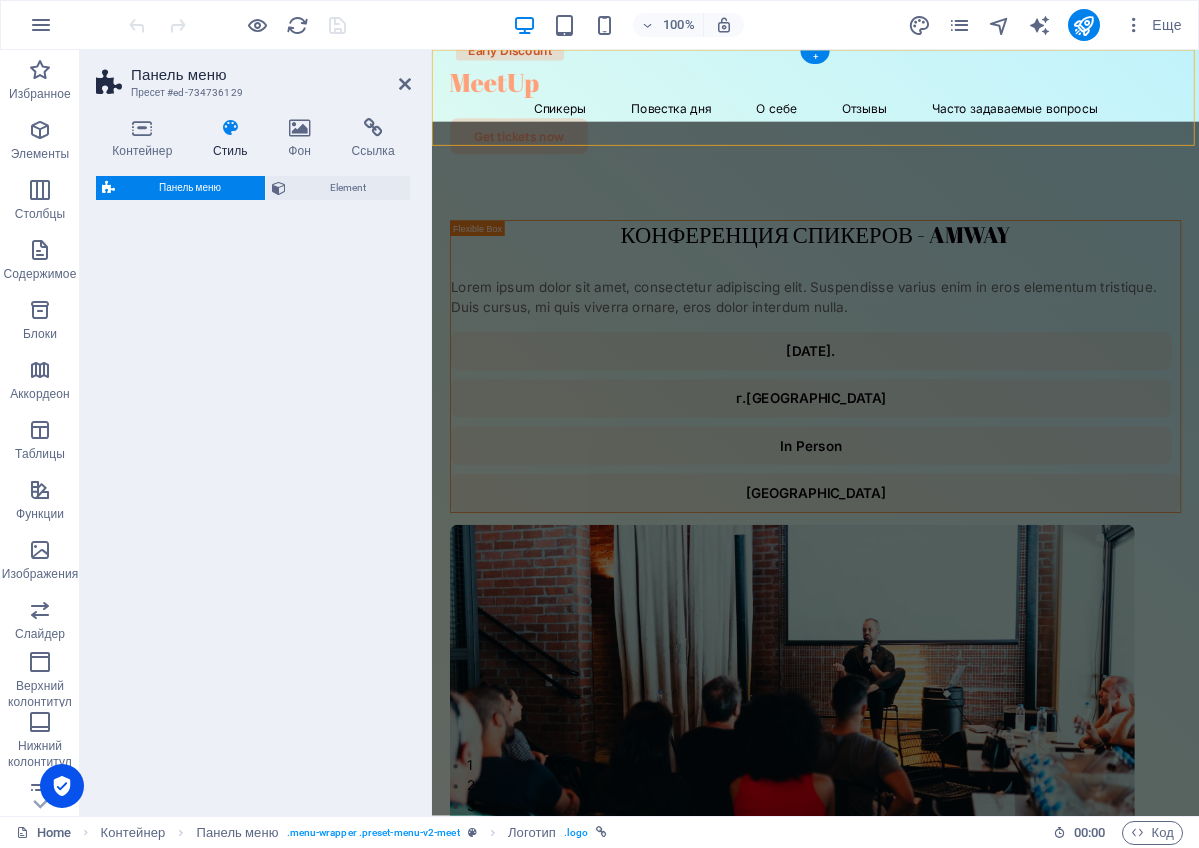 select on "rem" 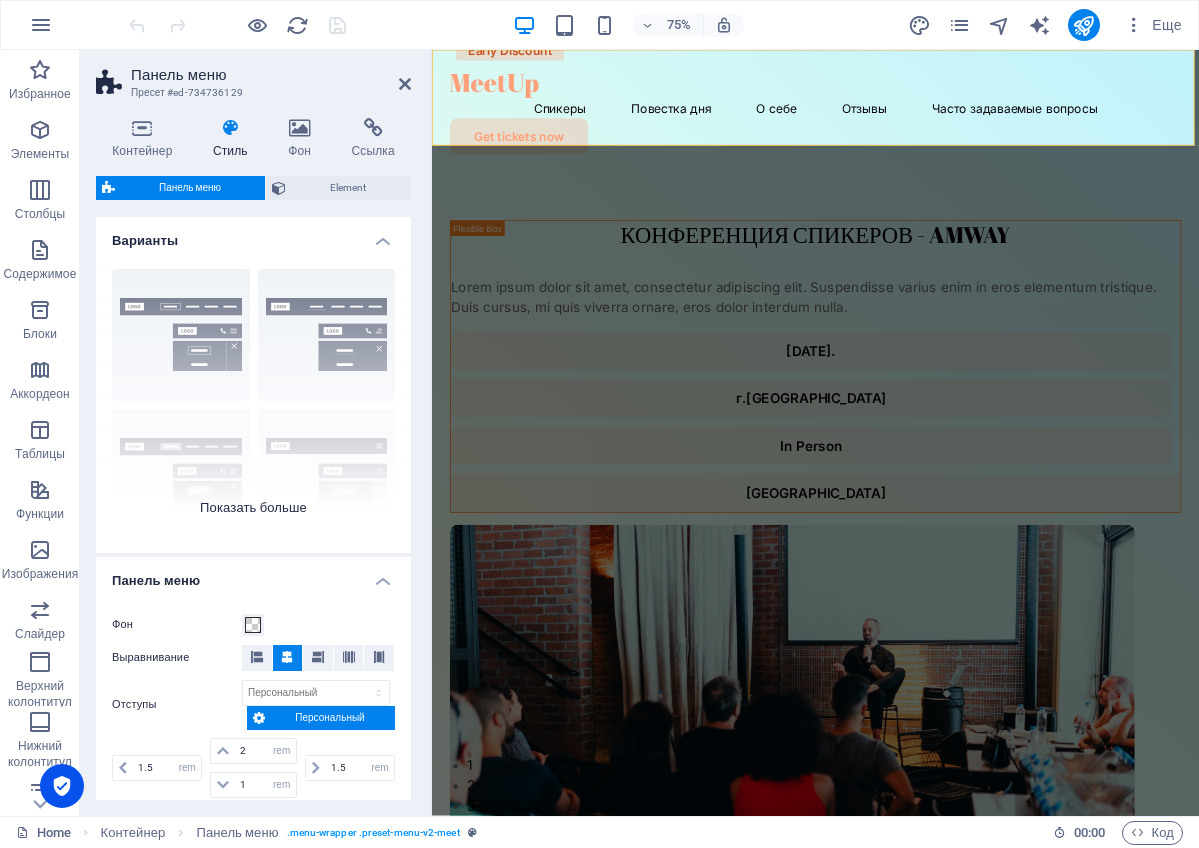 click on "Граница По центру По умолчанию Фиксированный [PERSON_NAME] Широкий XXL" at bounding box center (253, 403) 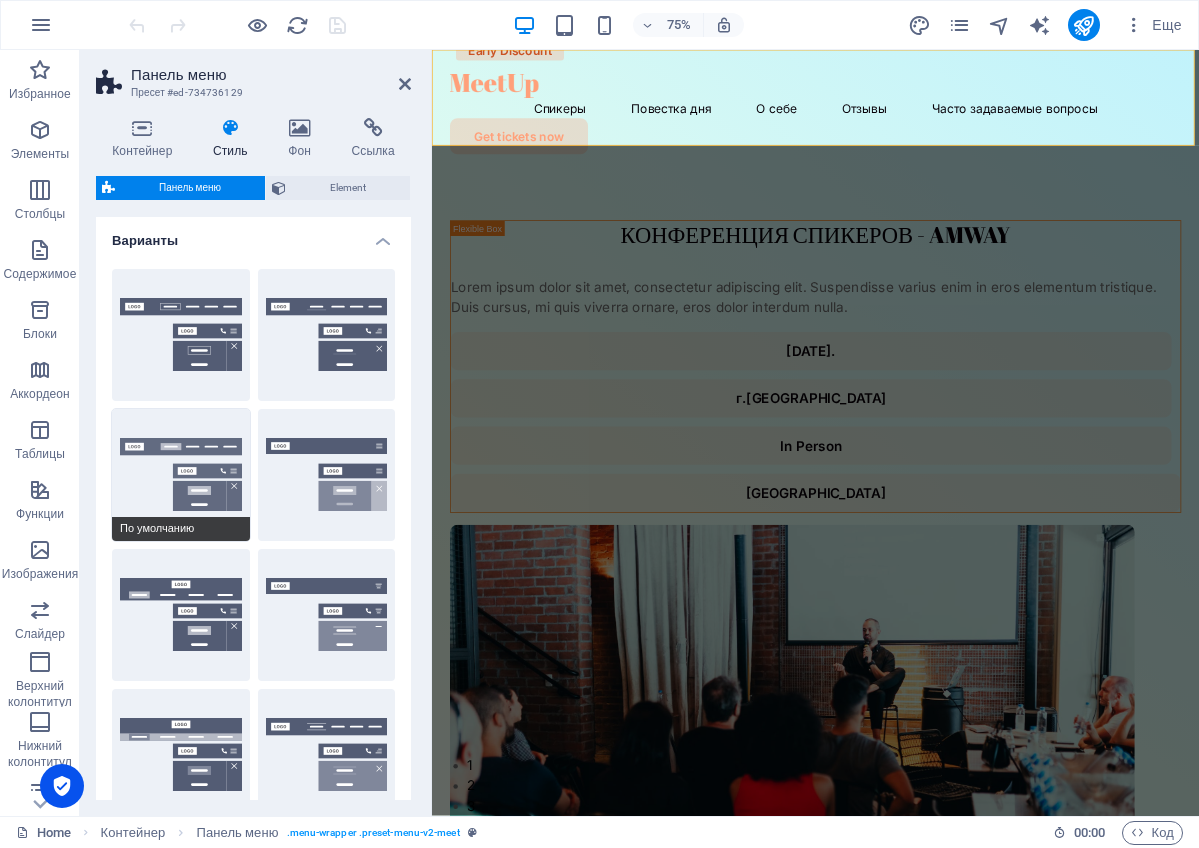 click on "По умолчанию" at bounding box center [181, 475] 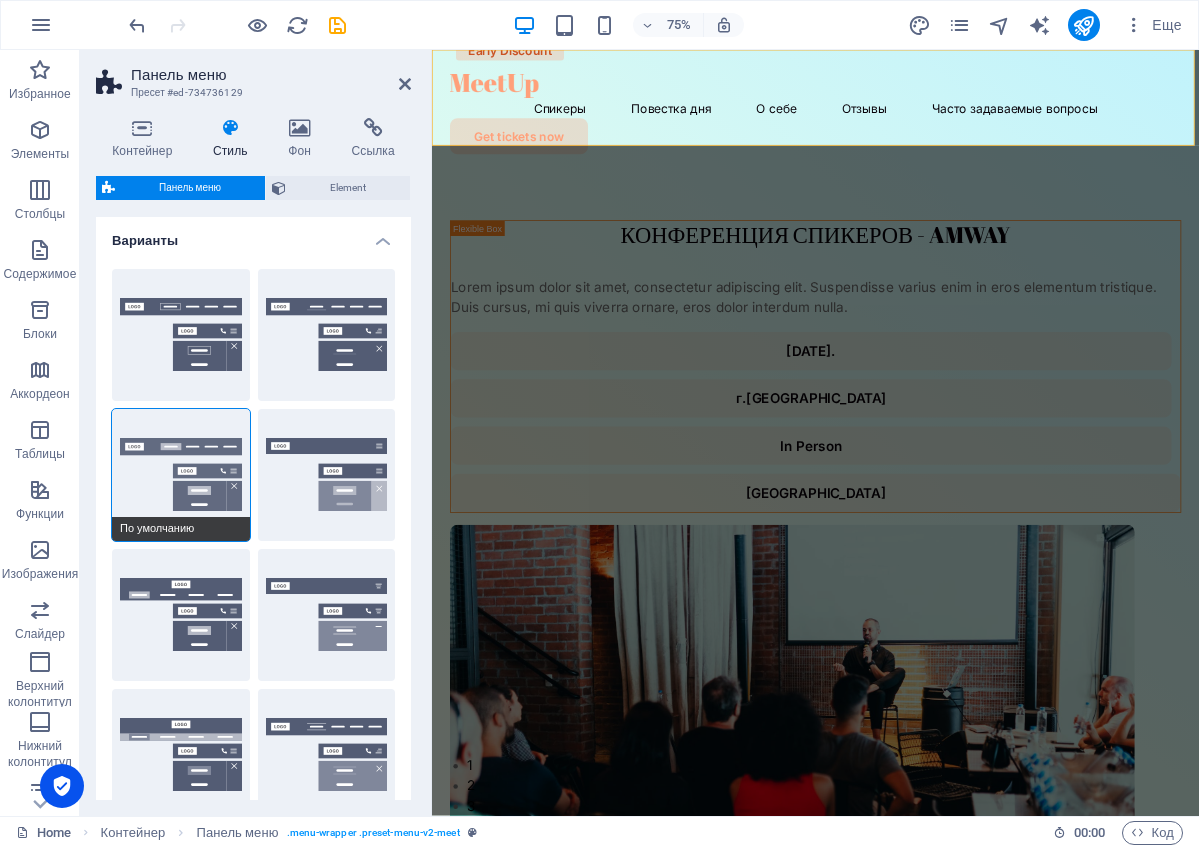 type on "1" 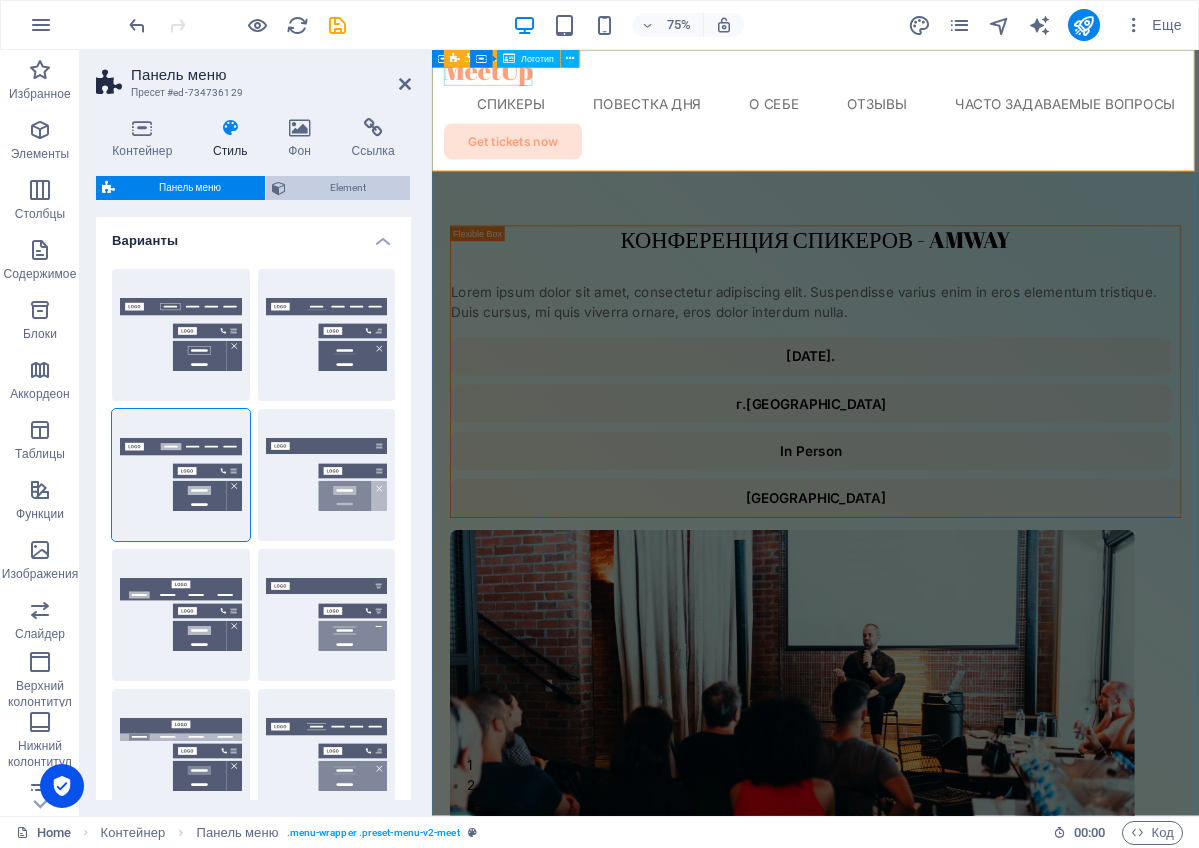 click on "Element" at bounding box center (348, 188) 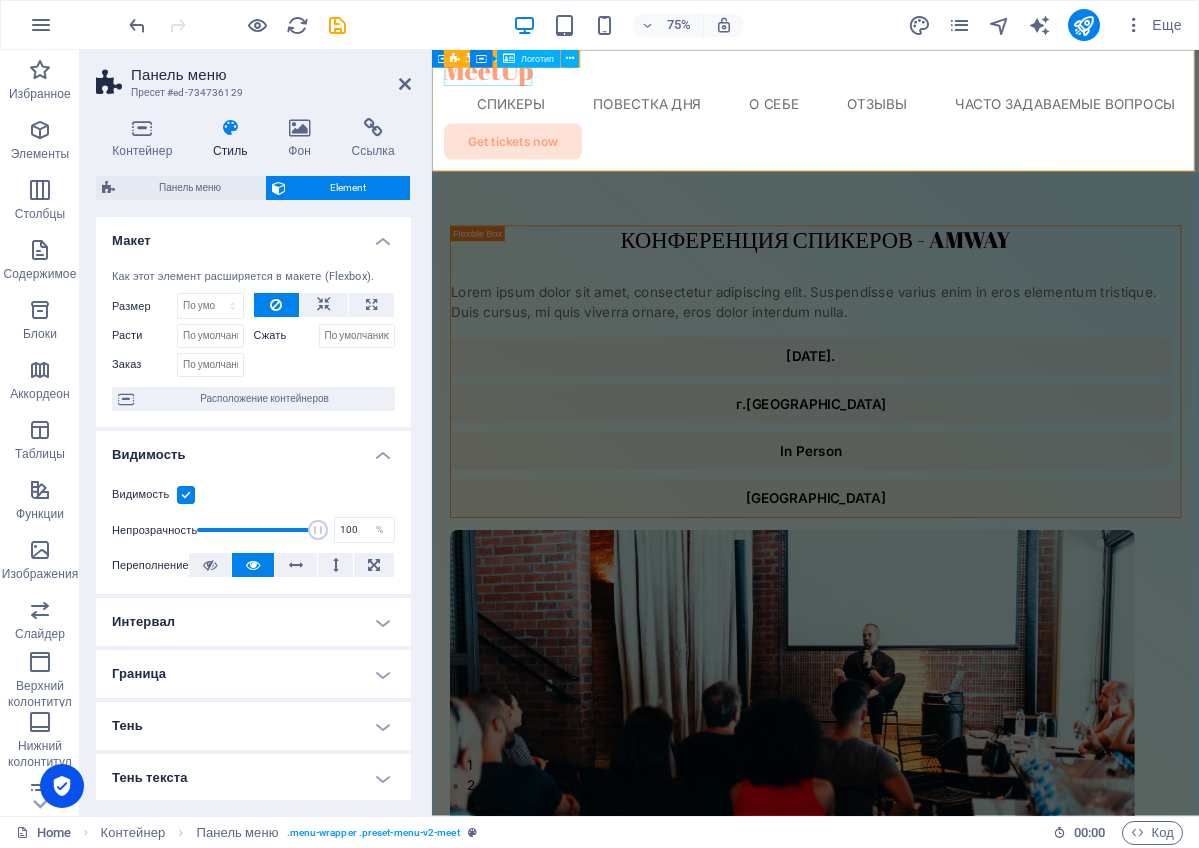 click on "Интервал" at bounding box center [253, 622] 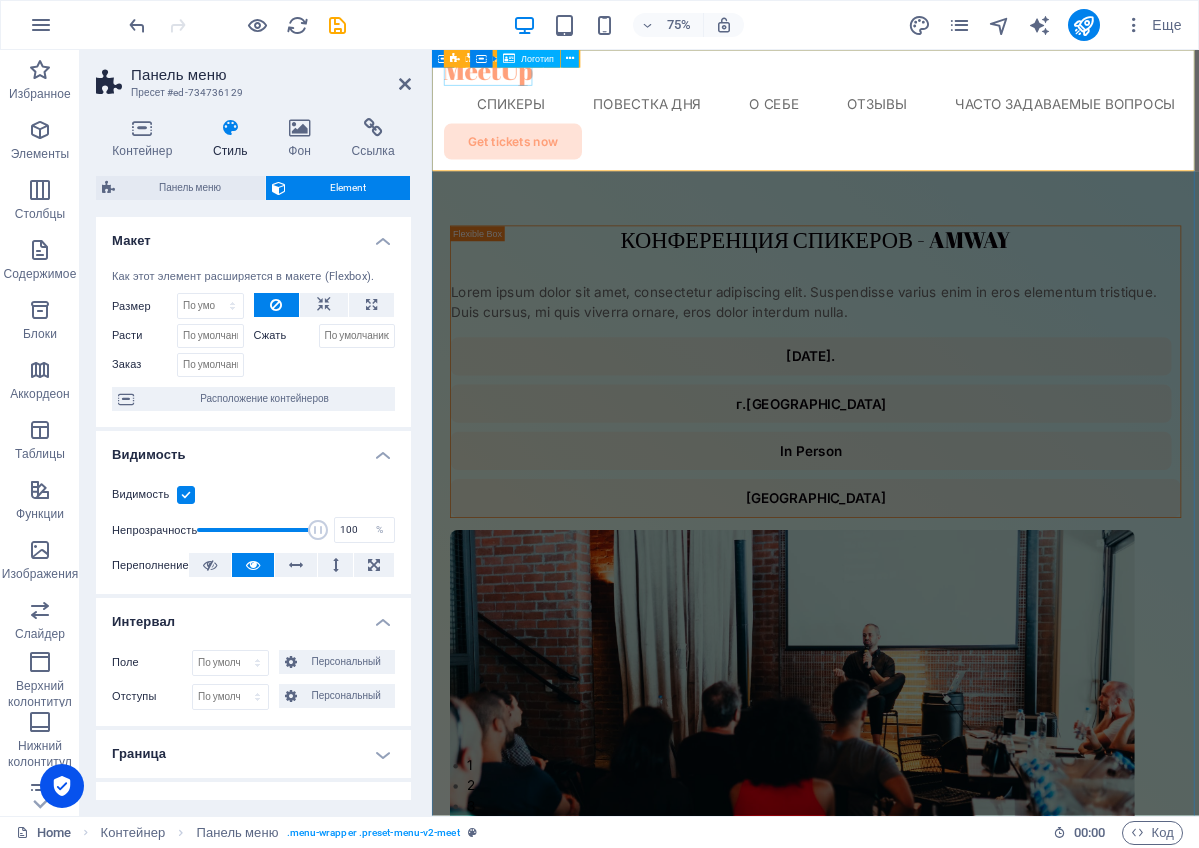 click on "Интервал" at bounding box center (253, 616) 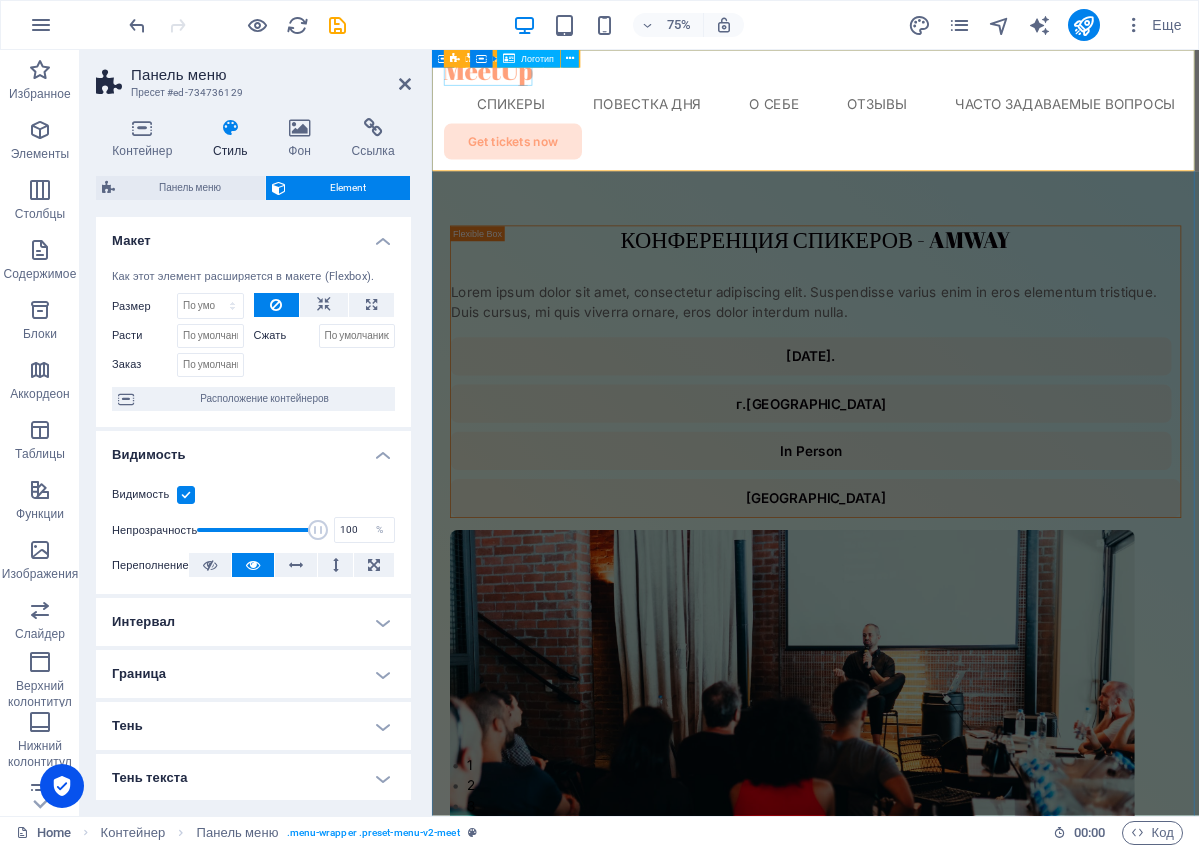 click on "Тень текста" at bounding box center [253, 778] 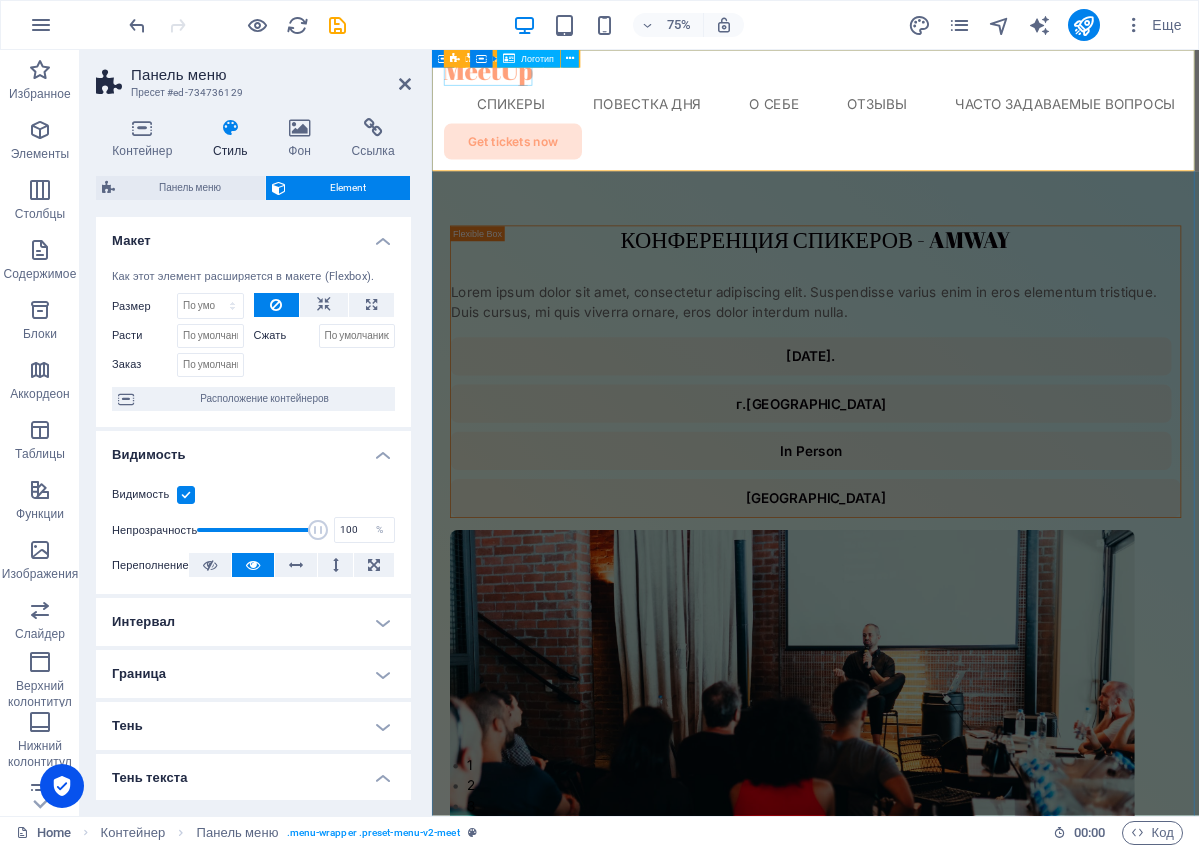 click on "Тень текста" at bounding box center [253, 772] 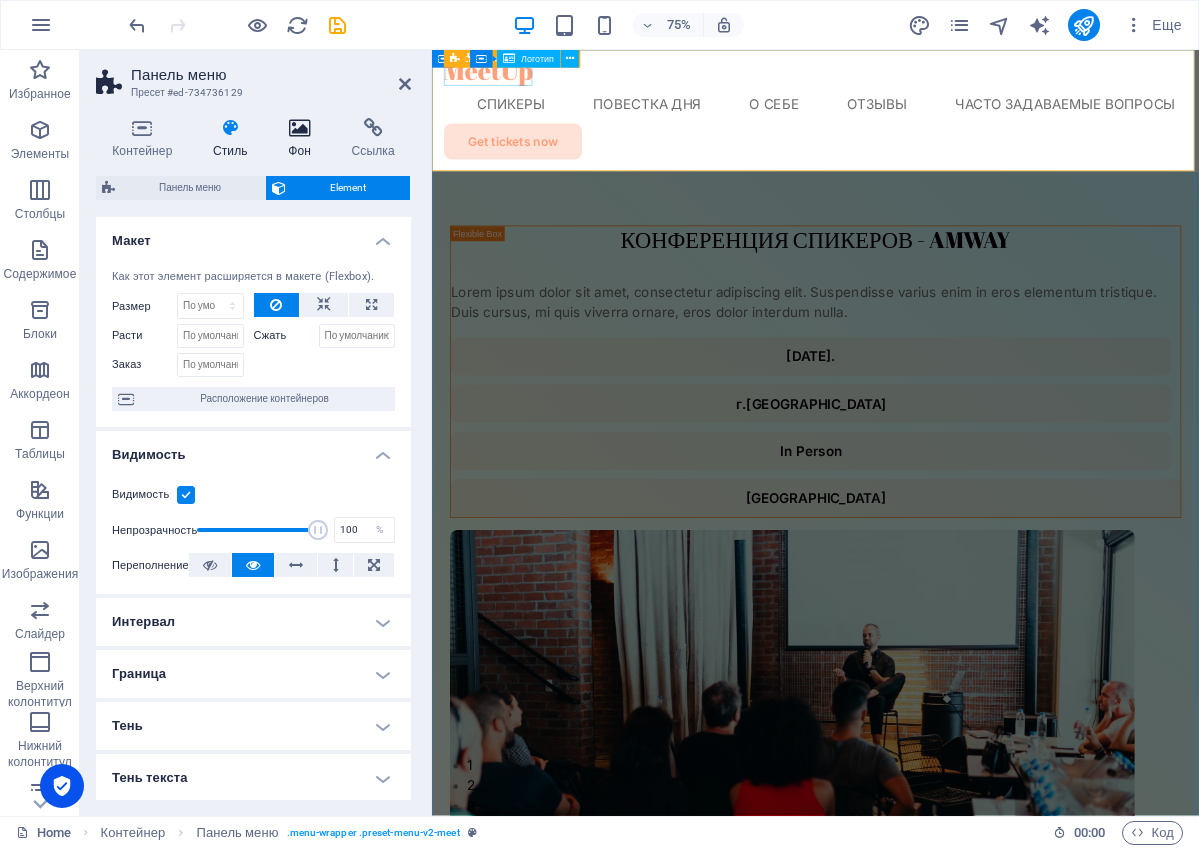 click at bounding box center (299, 128) 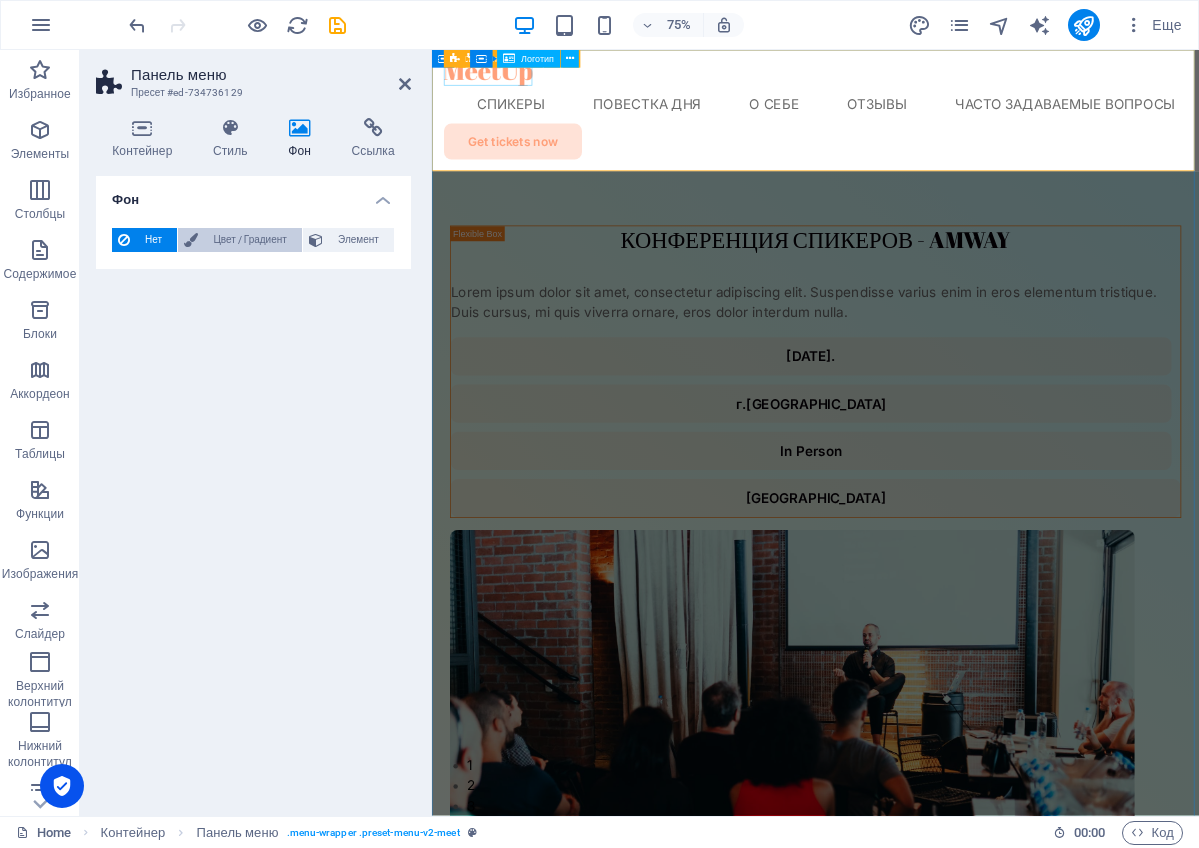 click on "Цвет / Градиент" at bounding box center [250, 240] 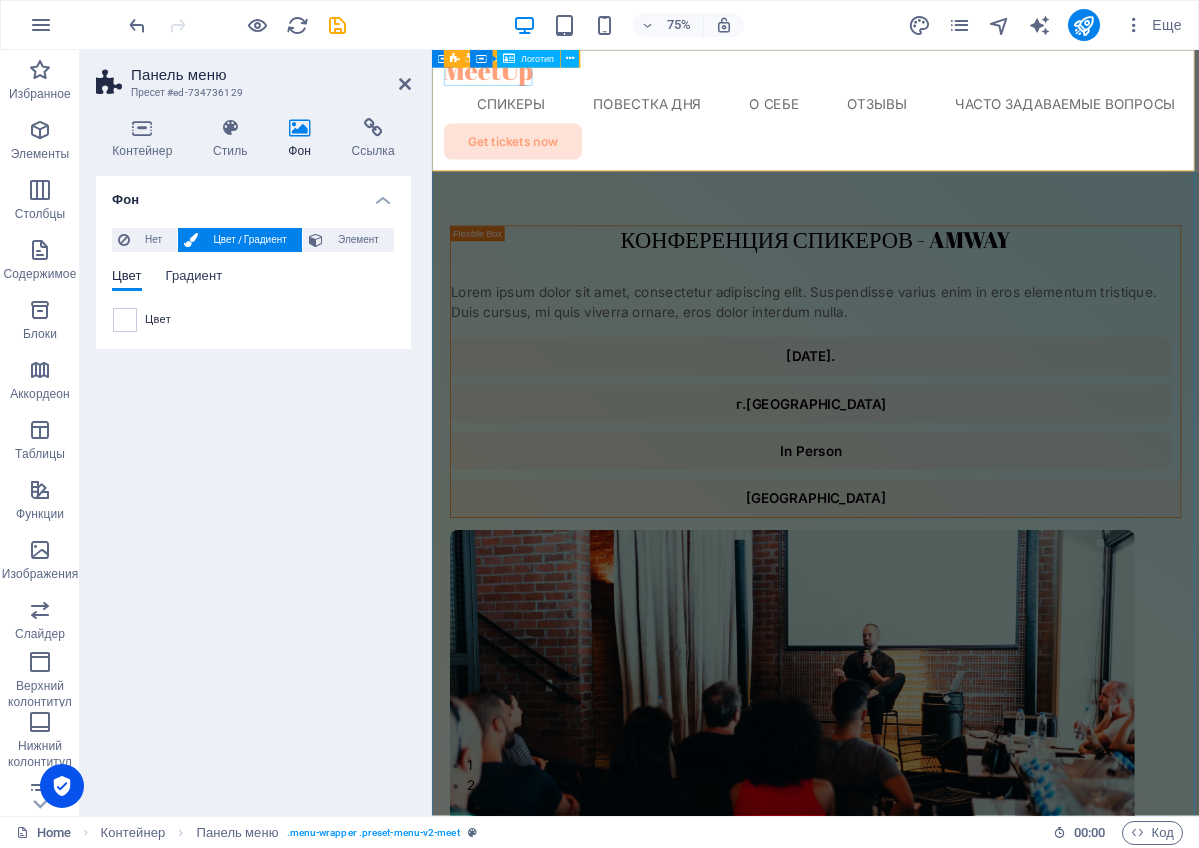 click on "Градиент" at bounding box center (194, 278) 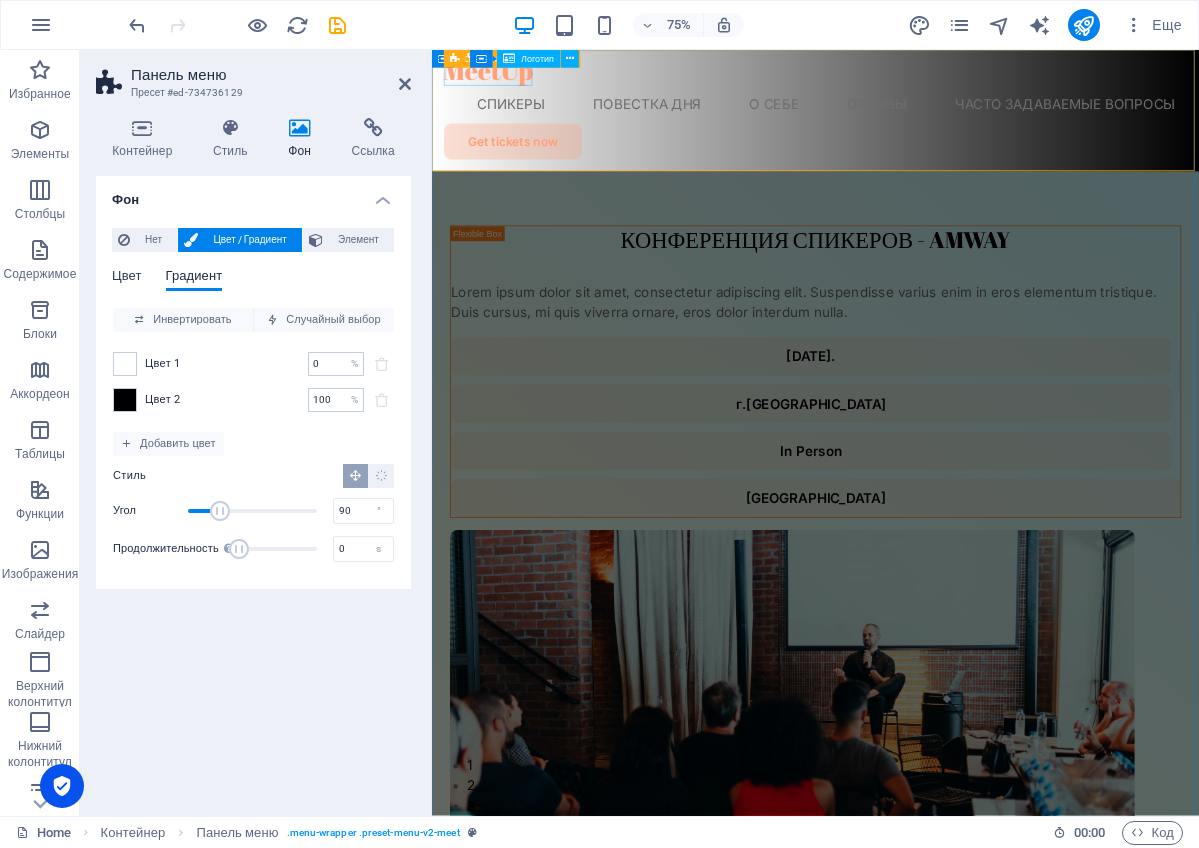 click on "Цвет" at bounding box center [127, 278] 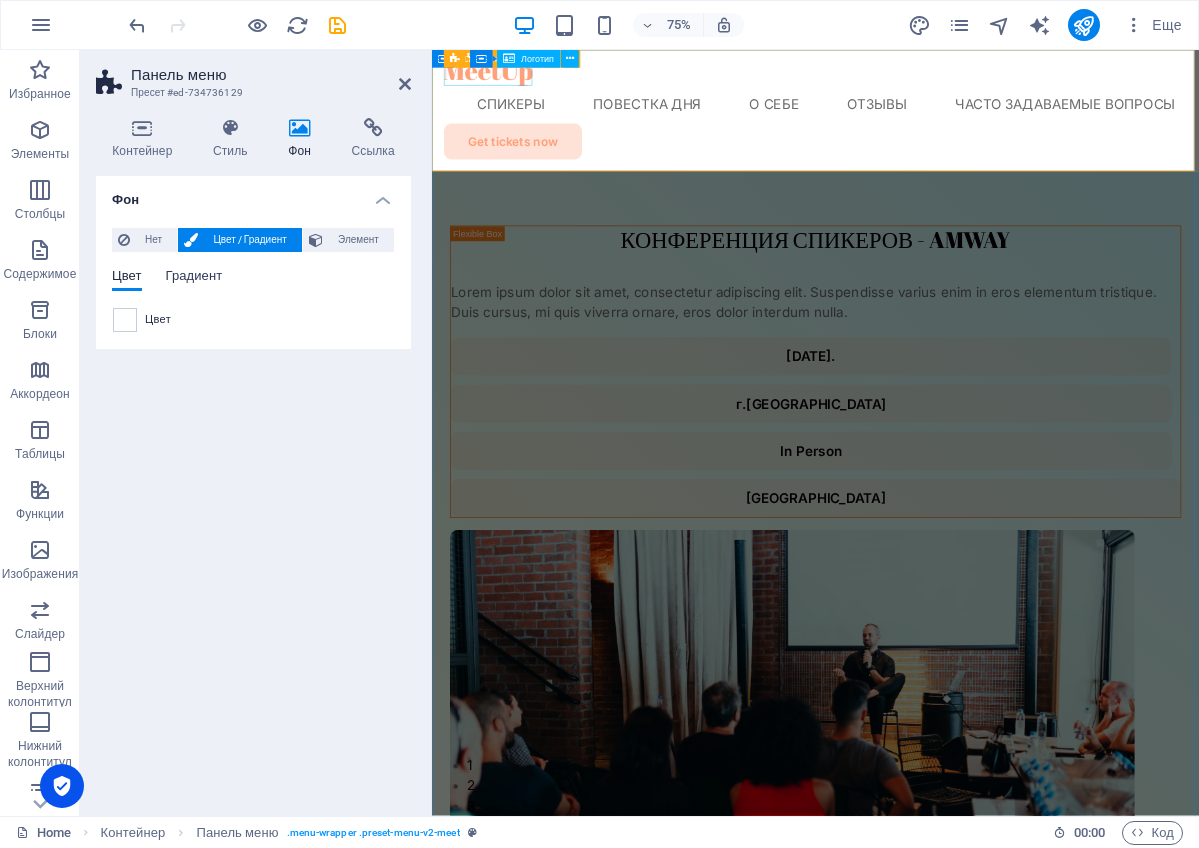 click on "Градиент" at bounding box center [194, 278] 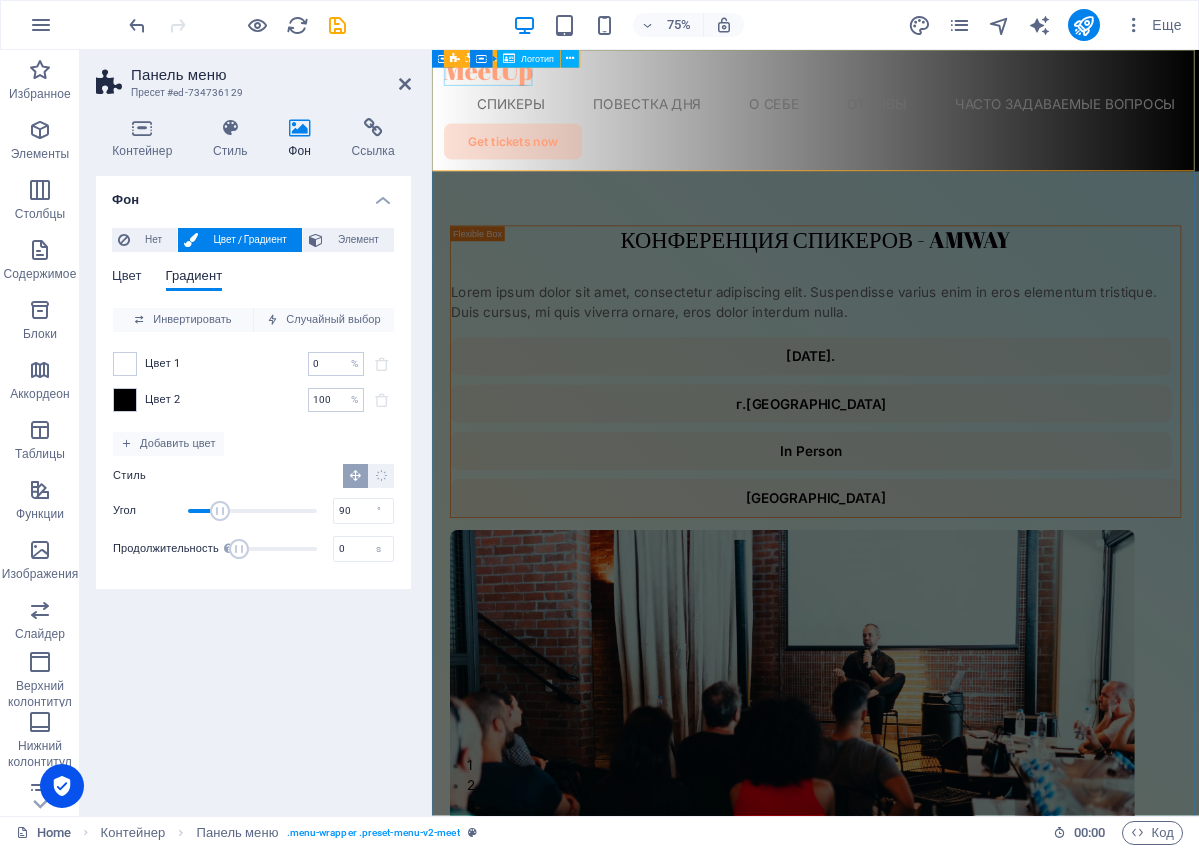 click on "Цвет" at bounding box center [127, 278] 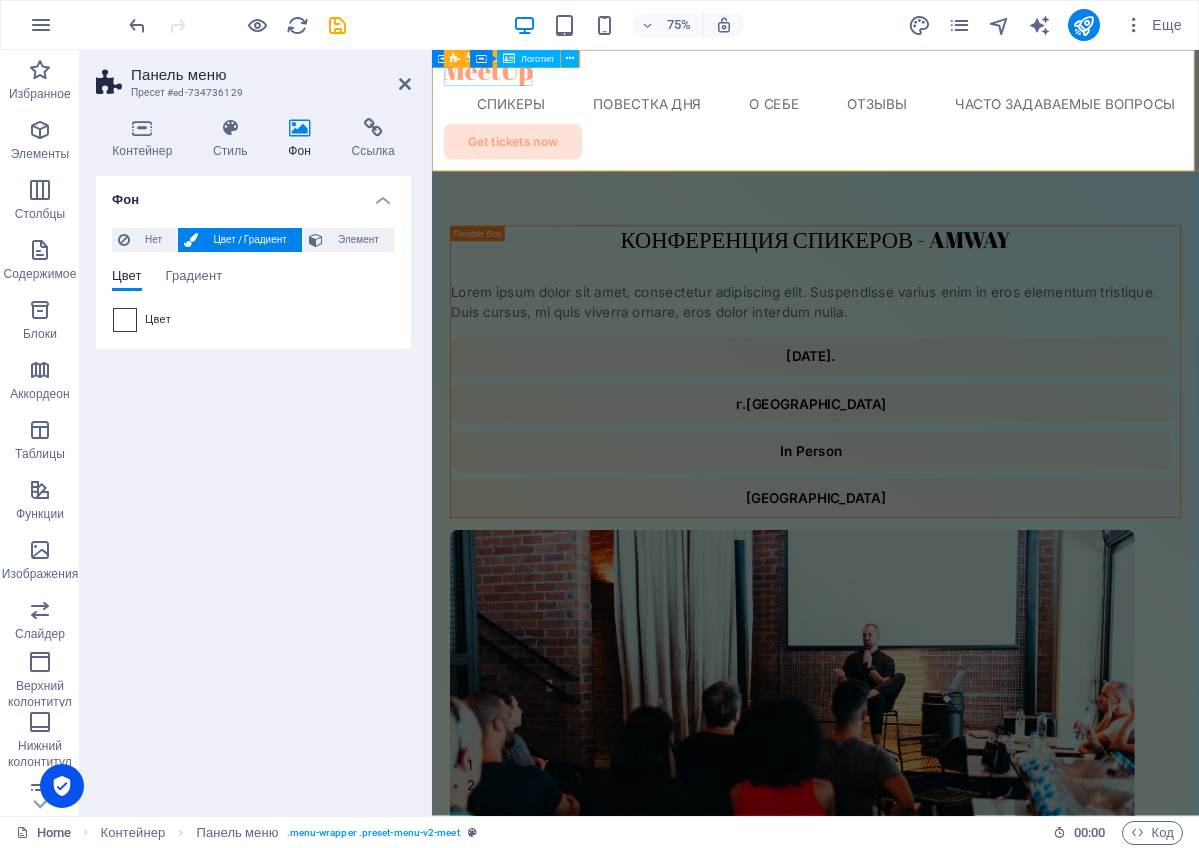 click at bounding box center [125, 320] 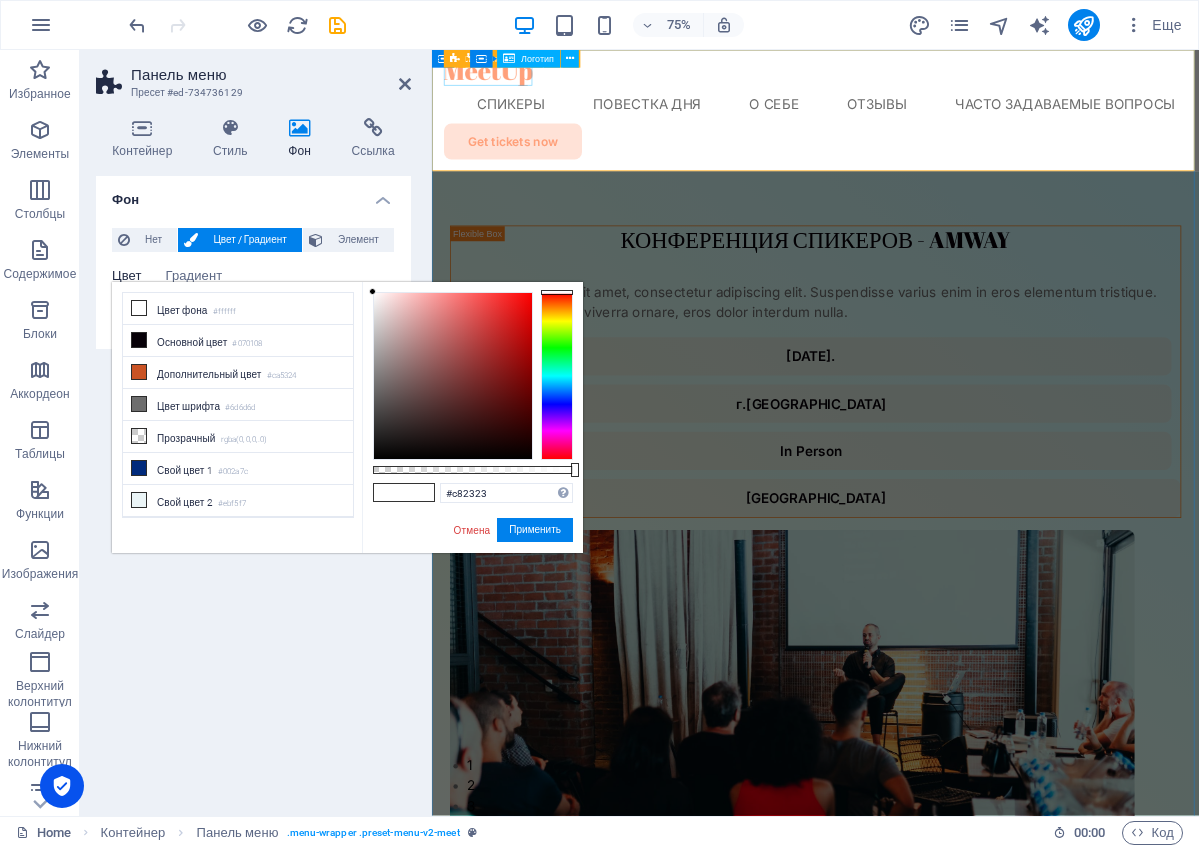 click at bounding box center (453, 376) 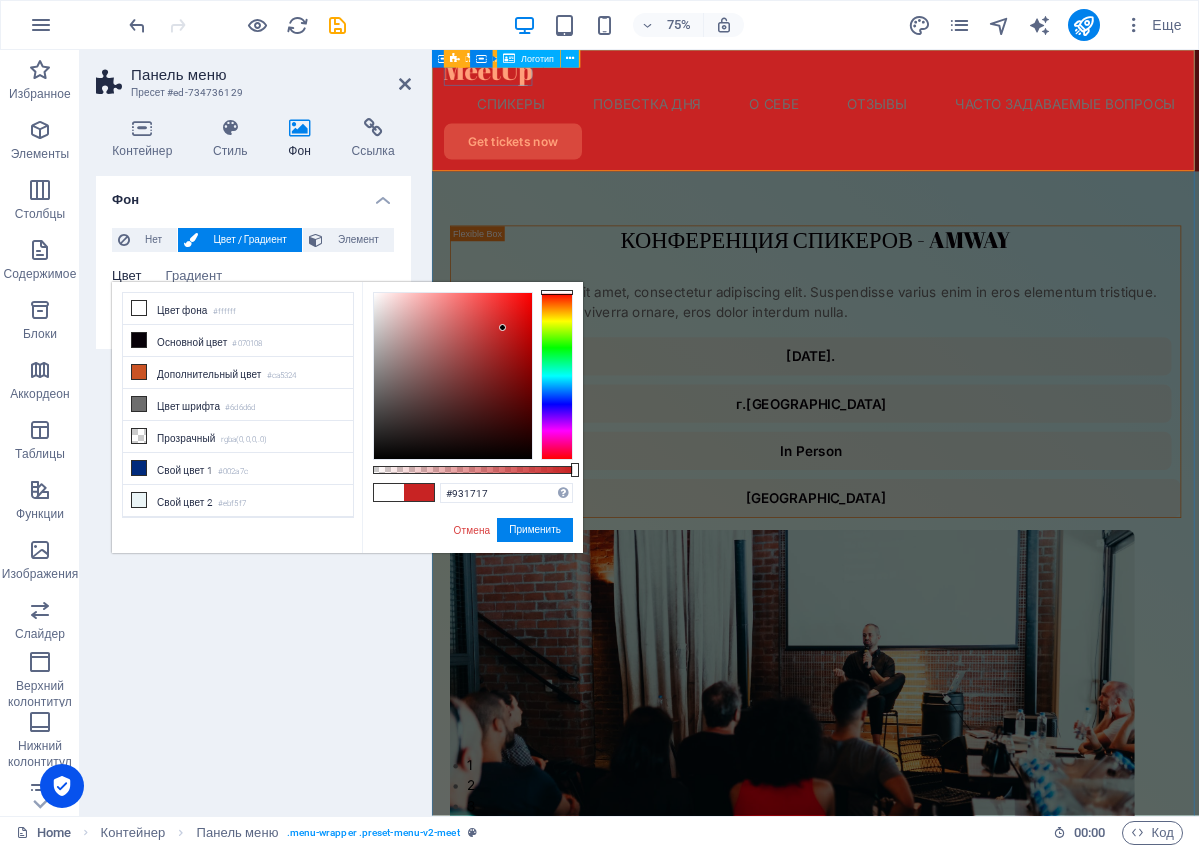 click at bounding box center (453, 376) 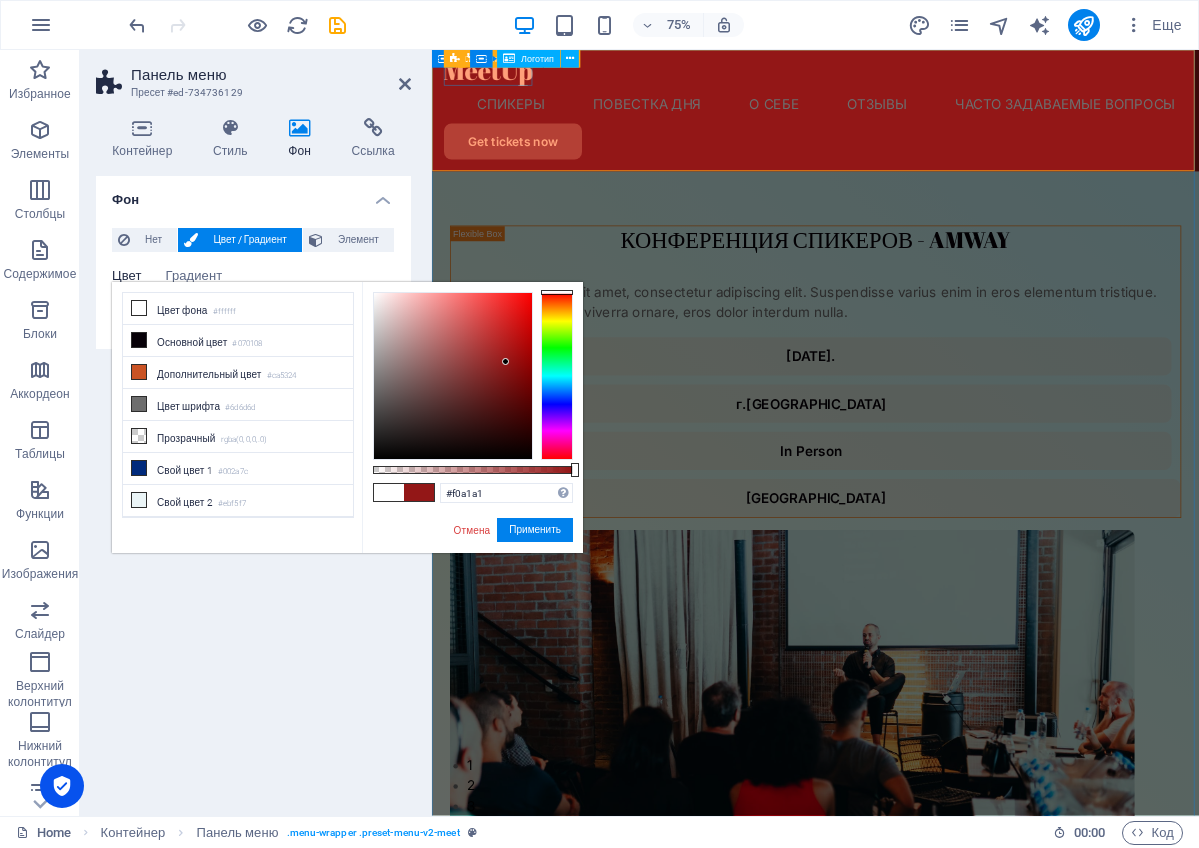 click at bounding box center (453, 376) 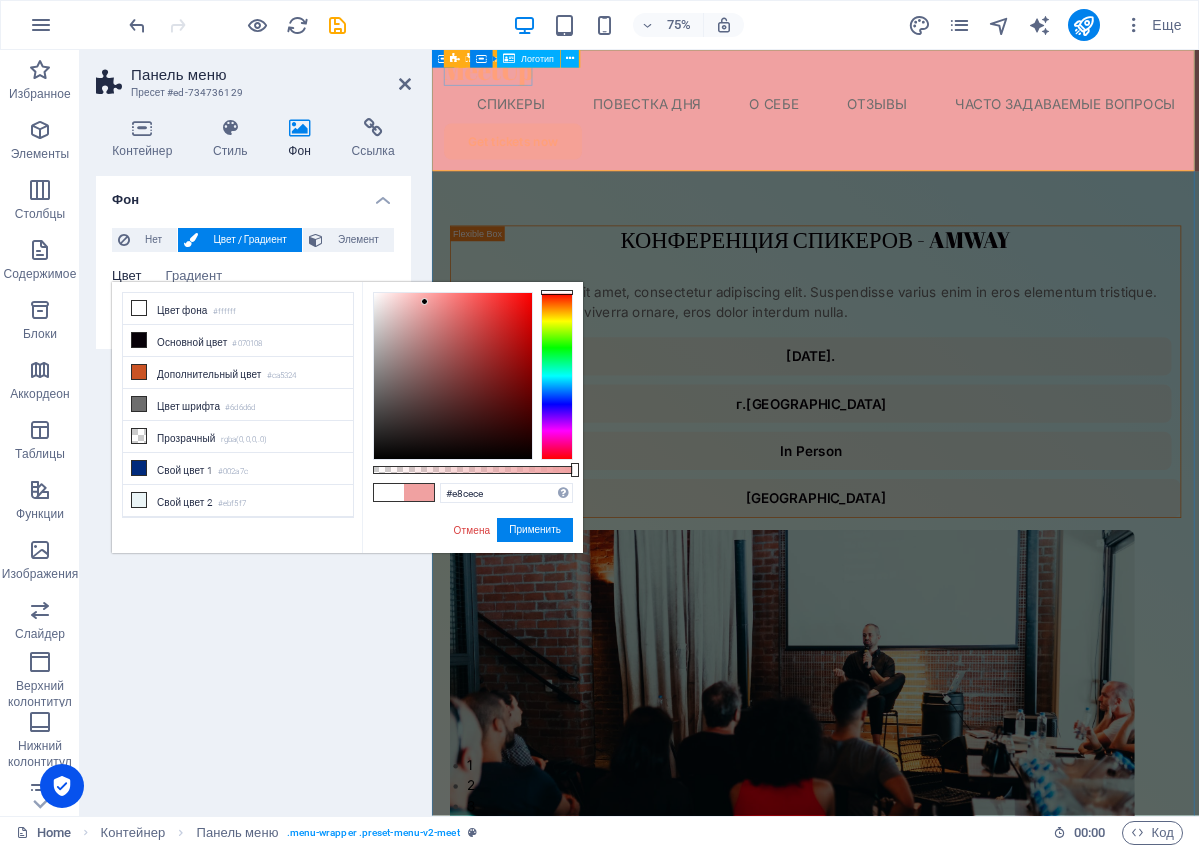 click at bounding box center [453, 376] 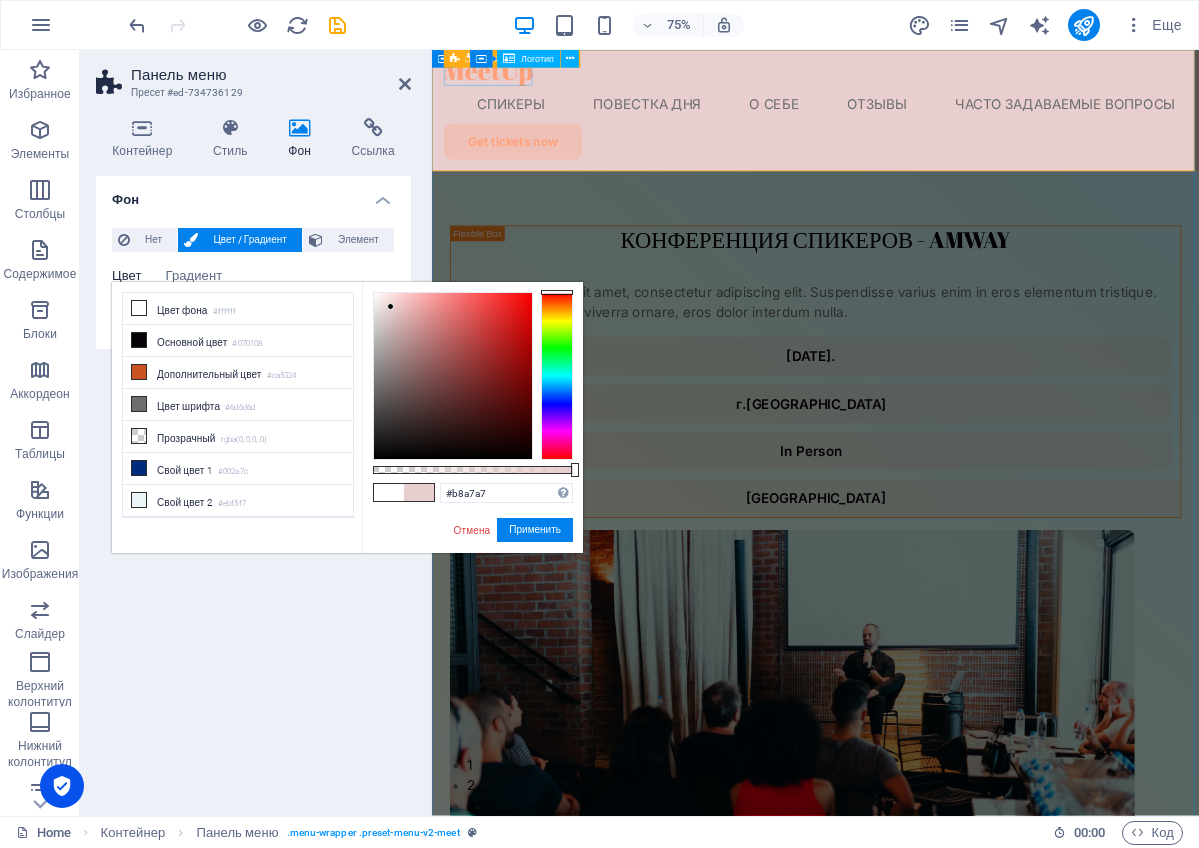 click at bounding box center [453, 376] 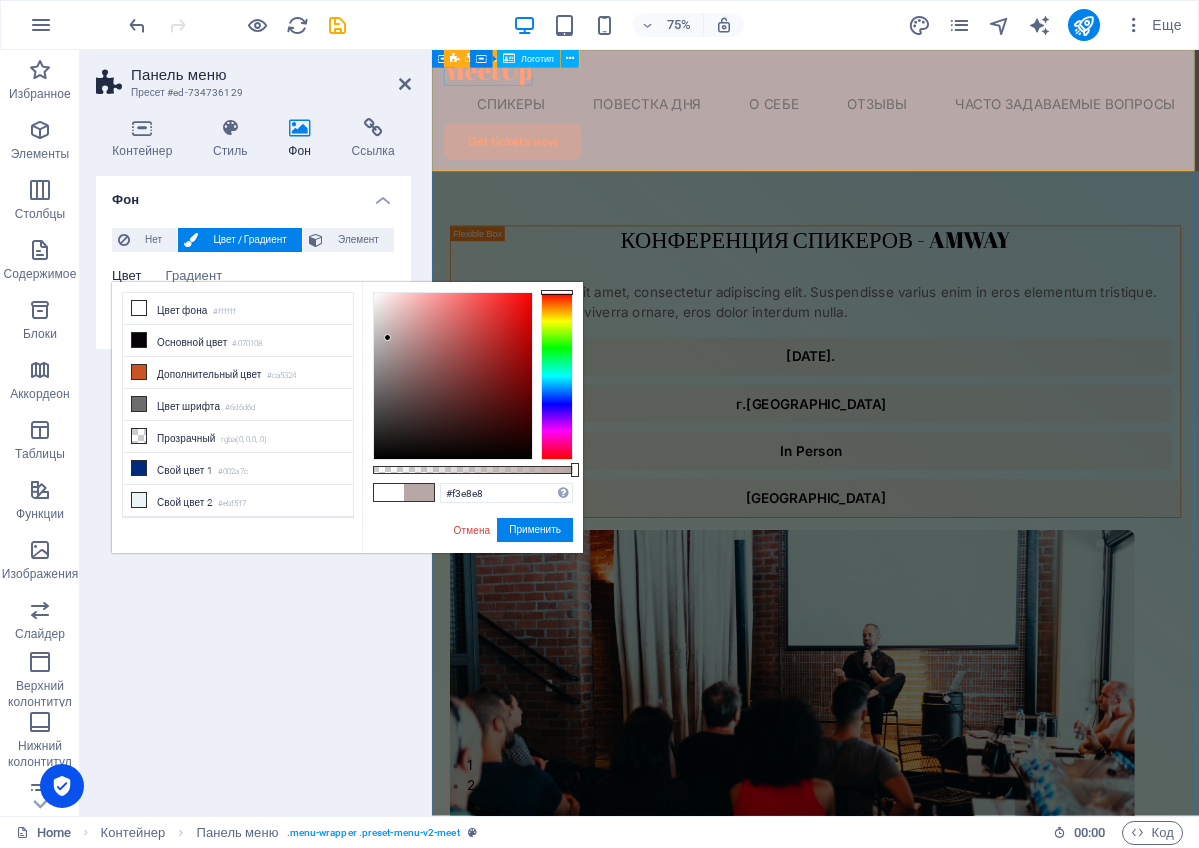 click at bounding box center [453, 376] 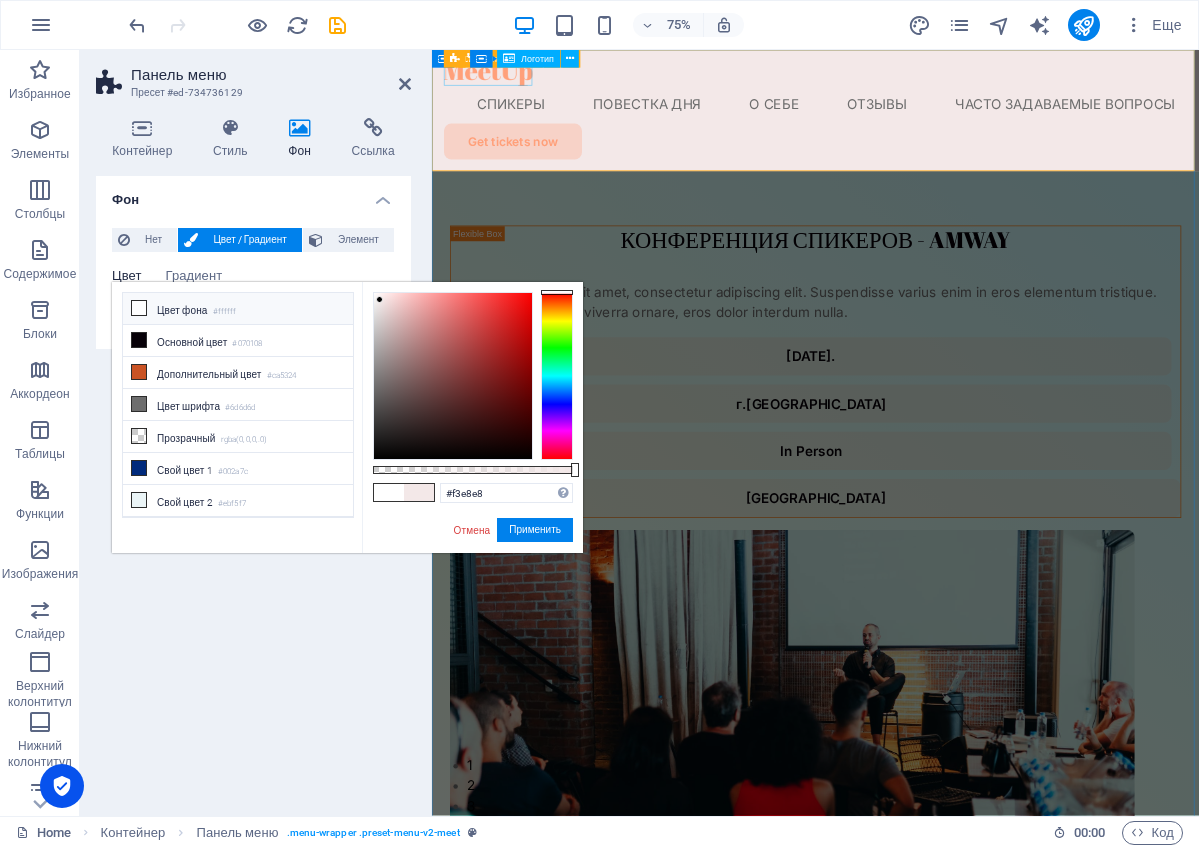 click at bounding box center (139, 308) 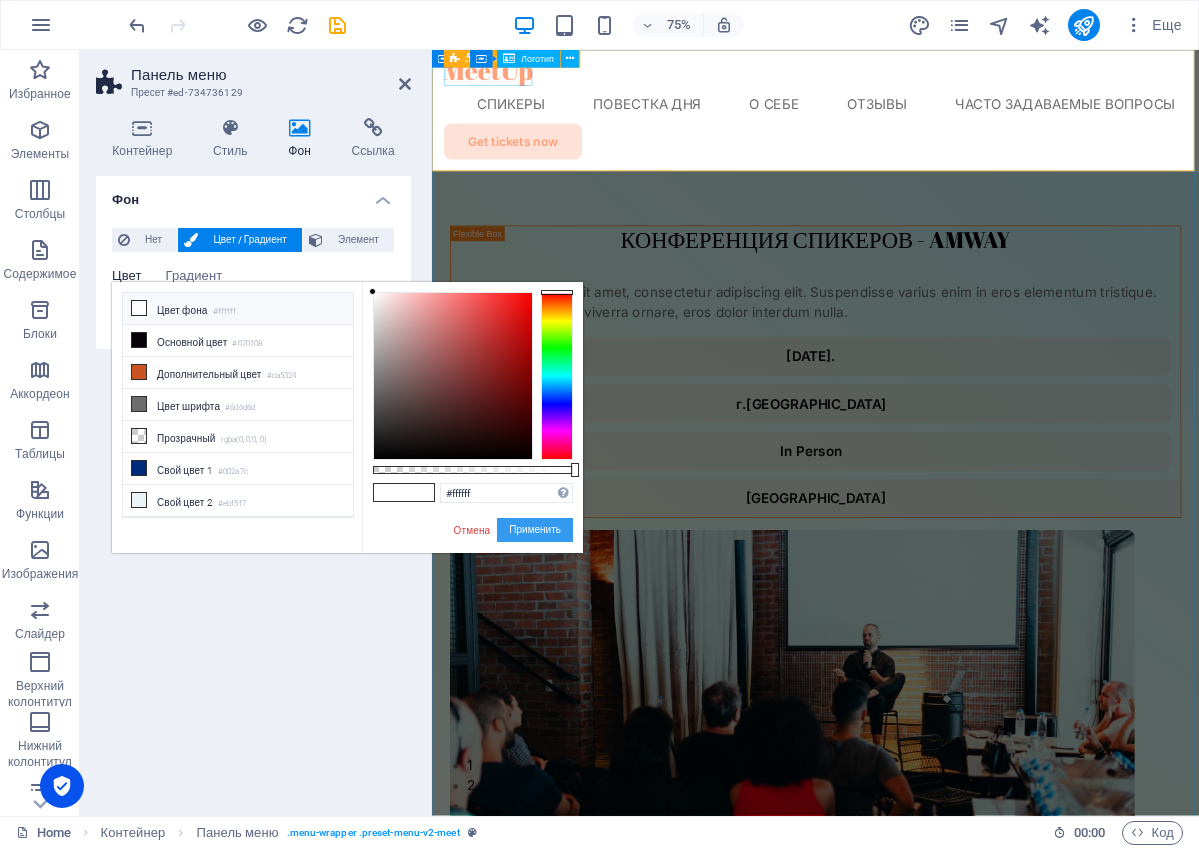 click on "Применить" at bounding box center [535, 530] 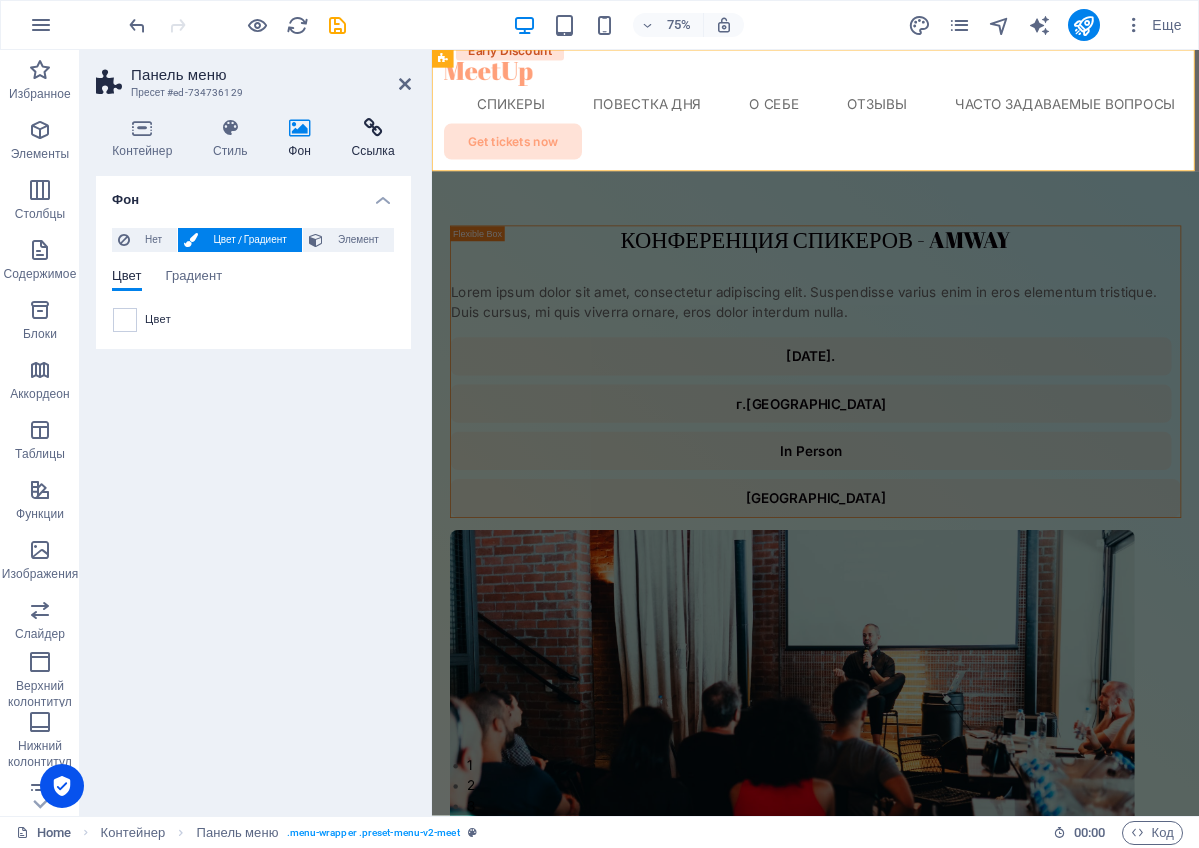 click at bounding box center [373, 128] 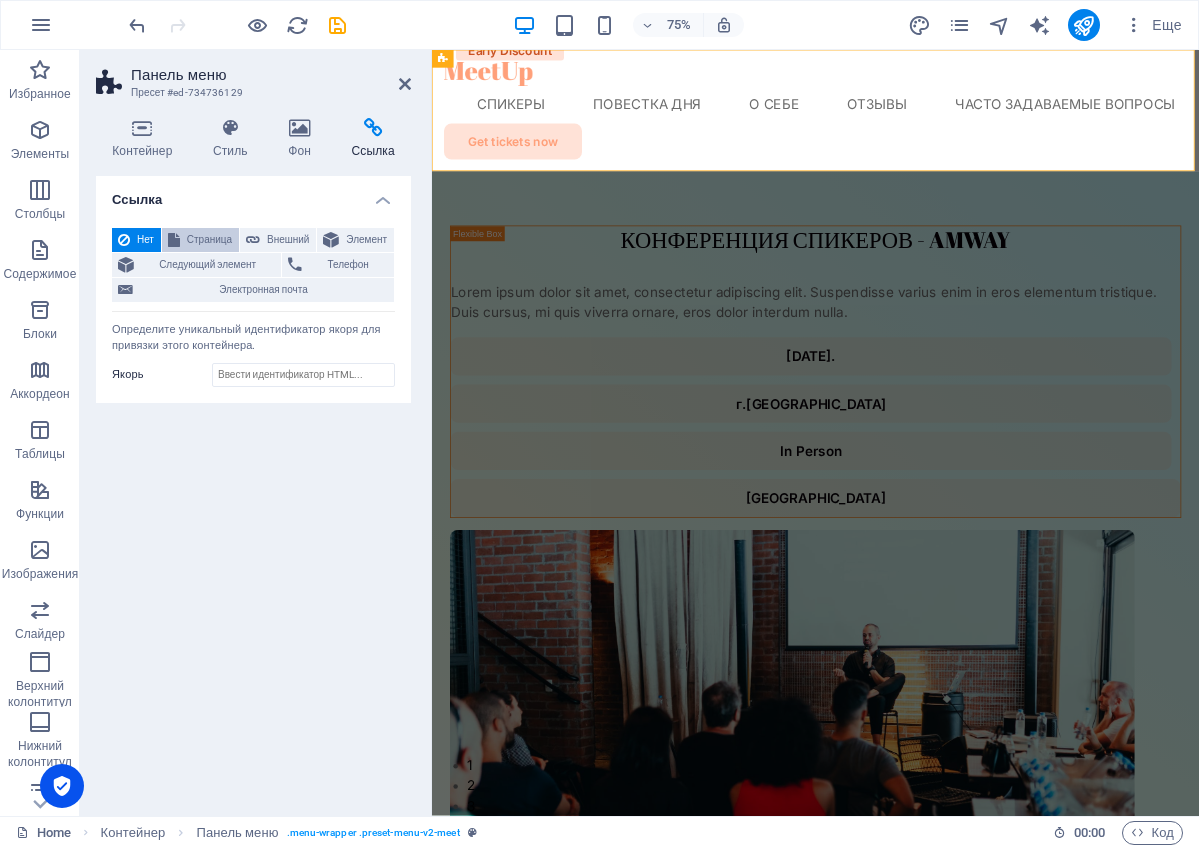 click on "Страница" at bounding box center (209, 240) 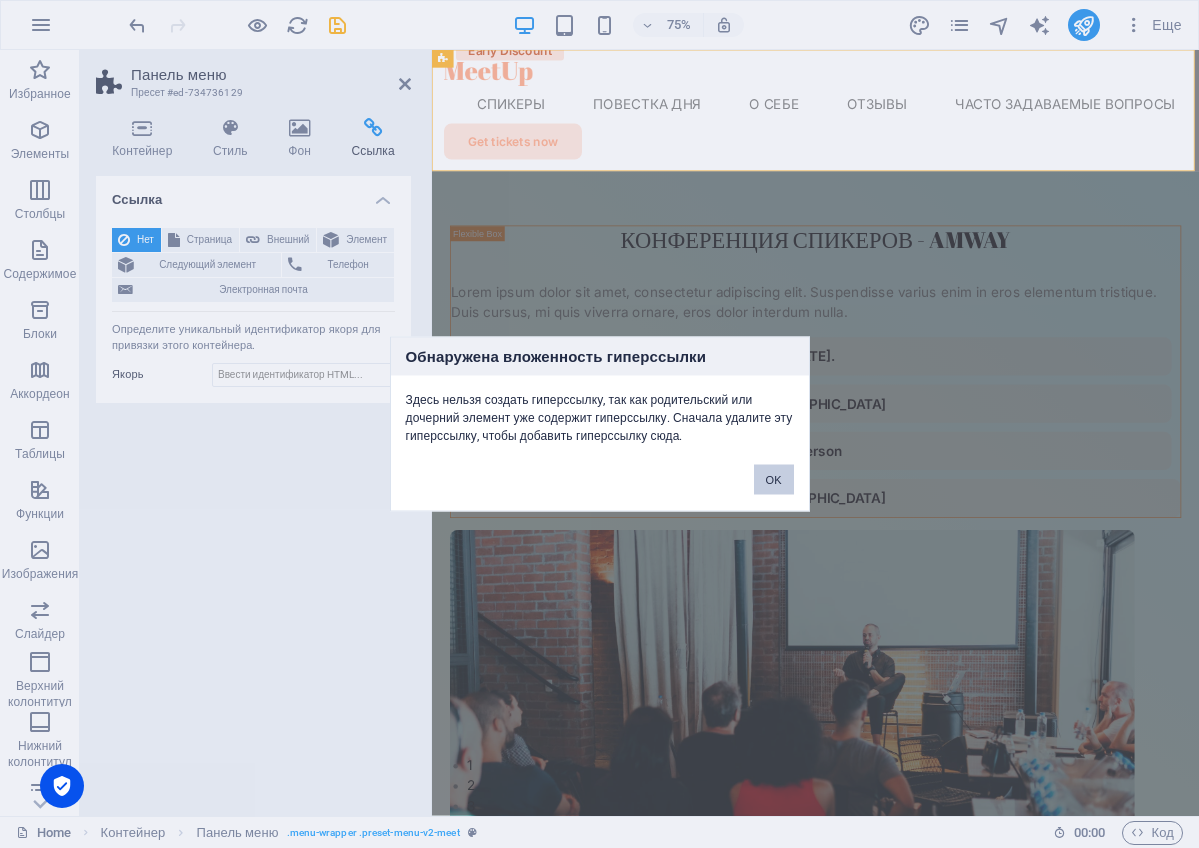 click on "OK" at bounding box center (774, 480) 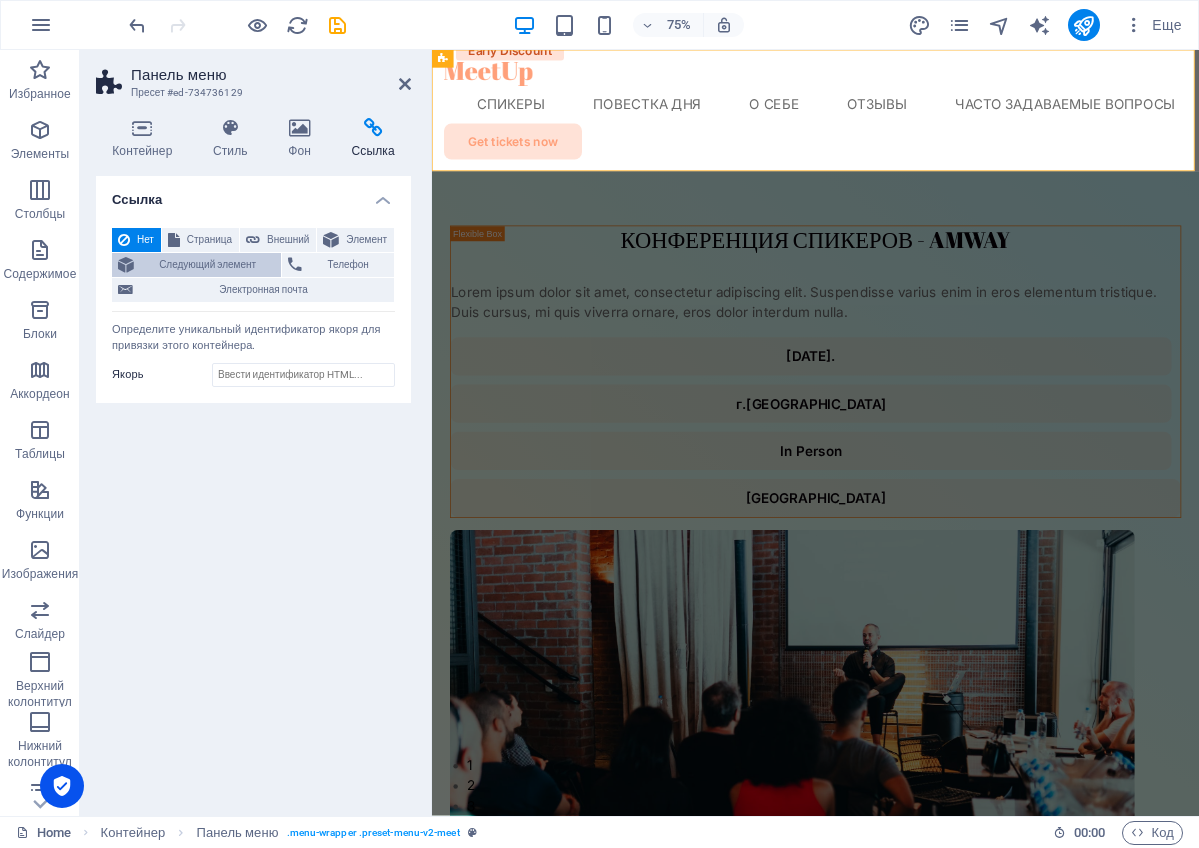 click on "Следующий элемент" at bounding box center [207, 265] 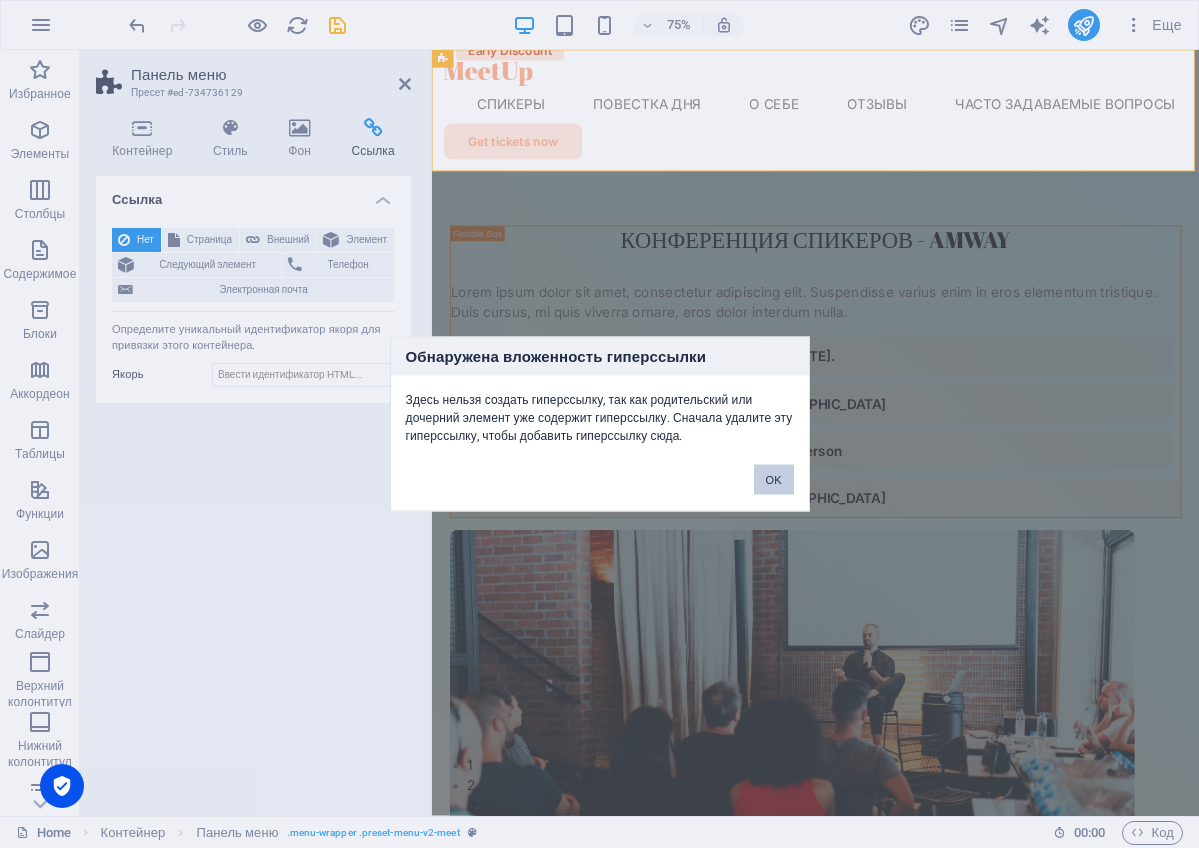 click on "OK" at bounding box center (774, 480) 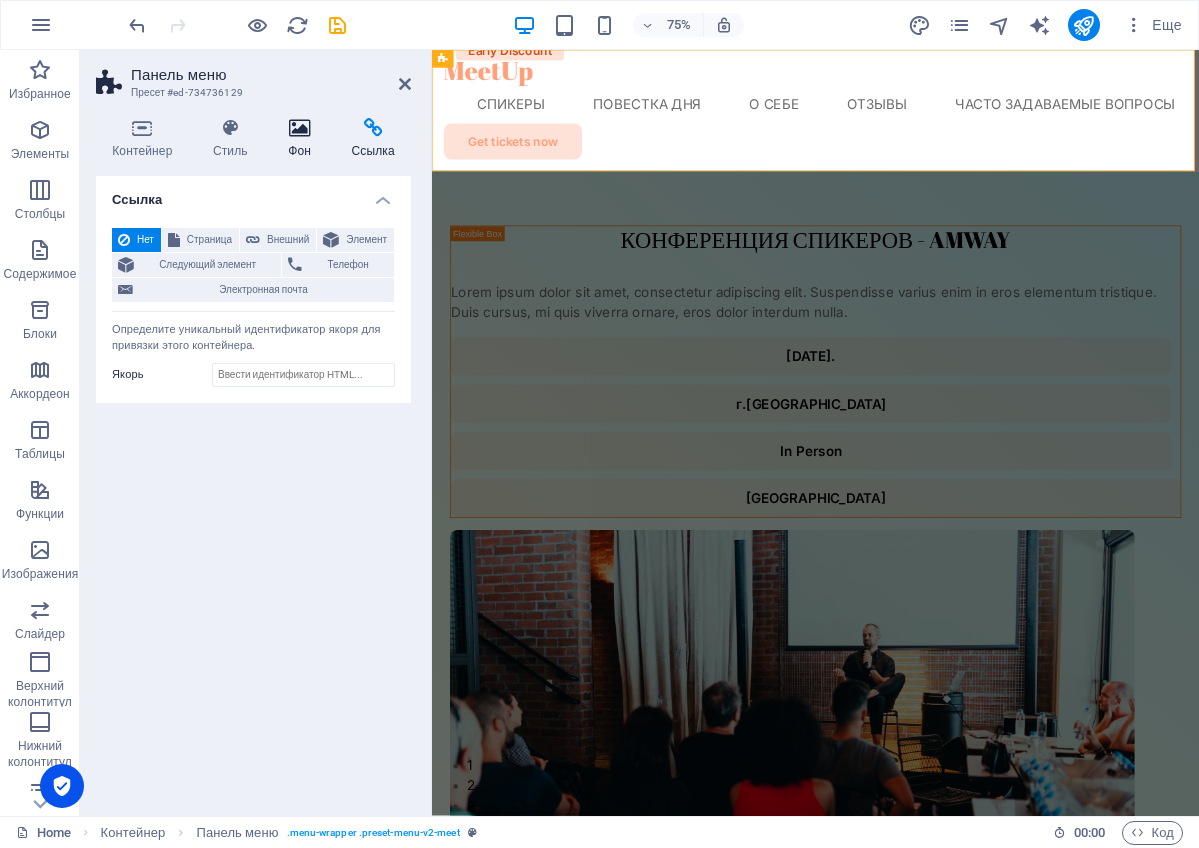 click on "Фон" at bounding box center [303, 139] 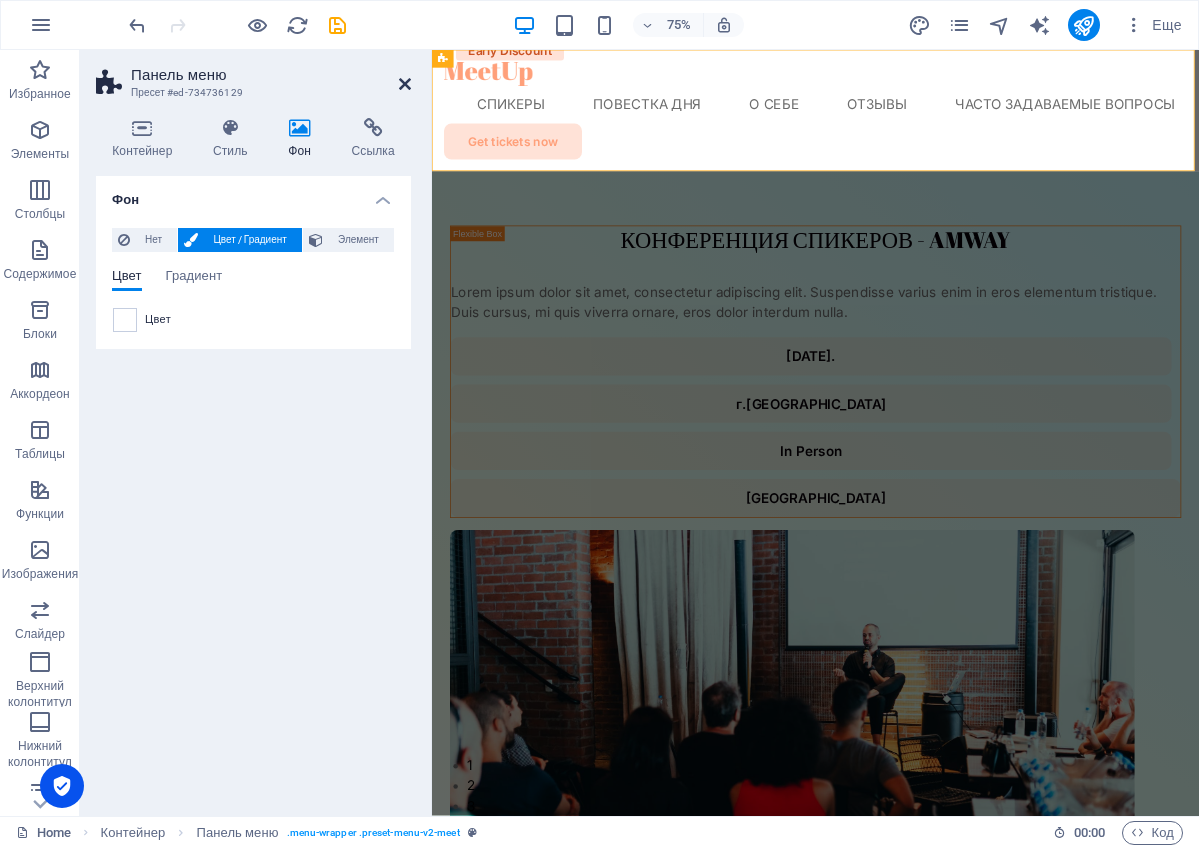 click at bounding box center (405, 84) 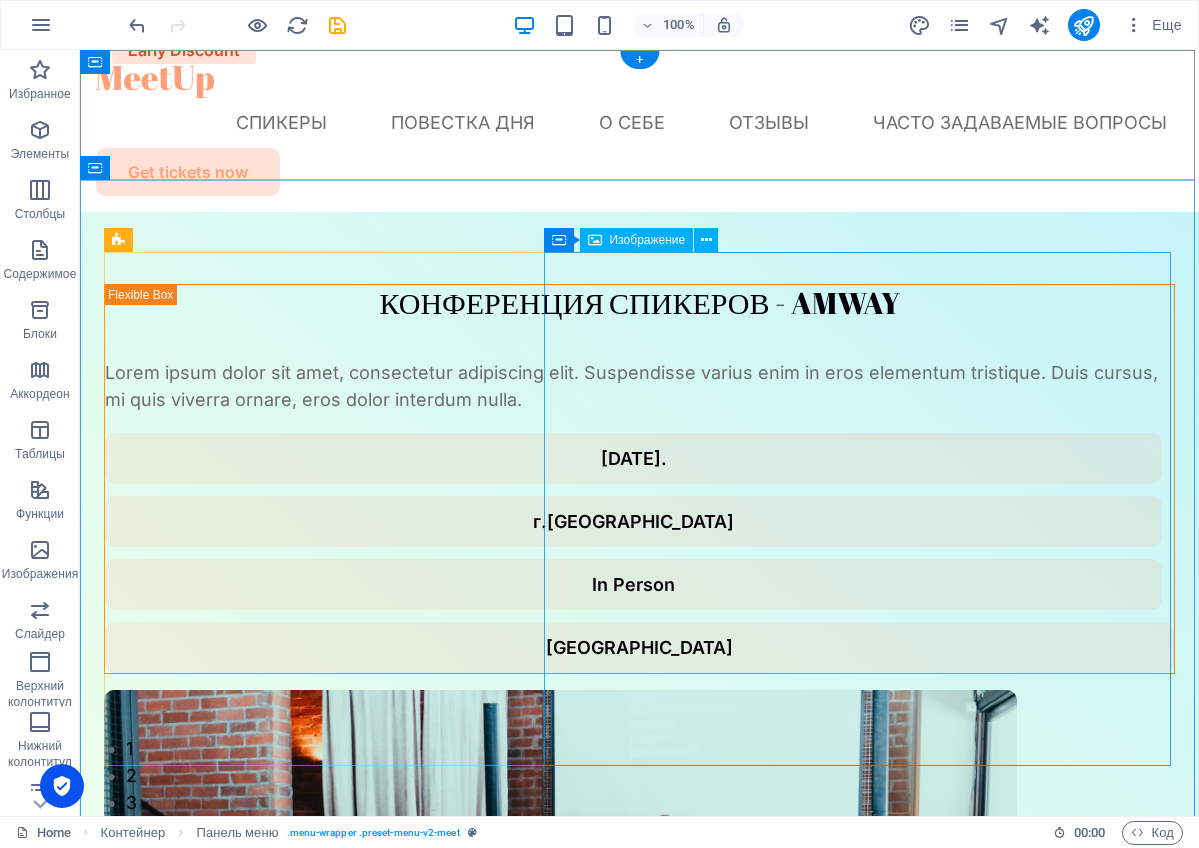 click at bounding box center (639, 947) 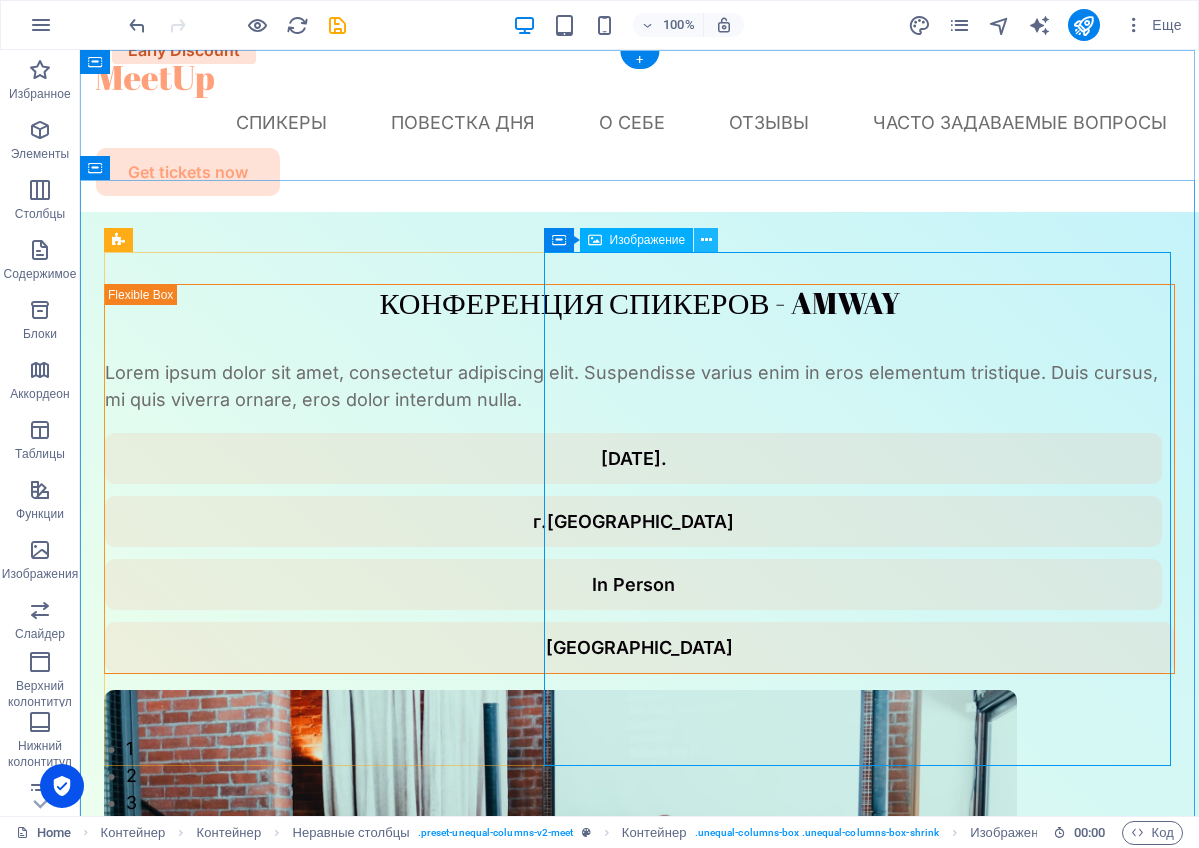 click at bounding box center (706, 240) 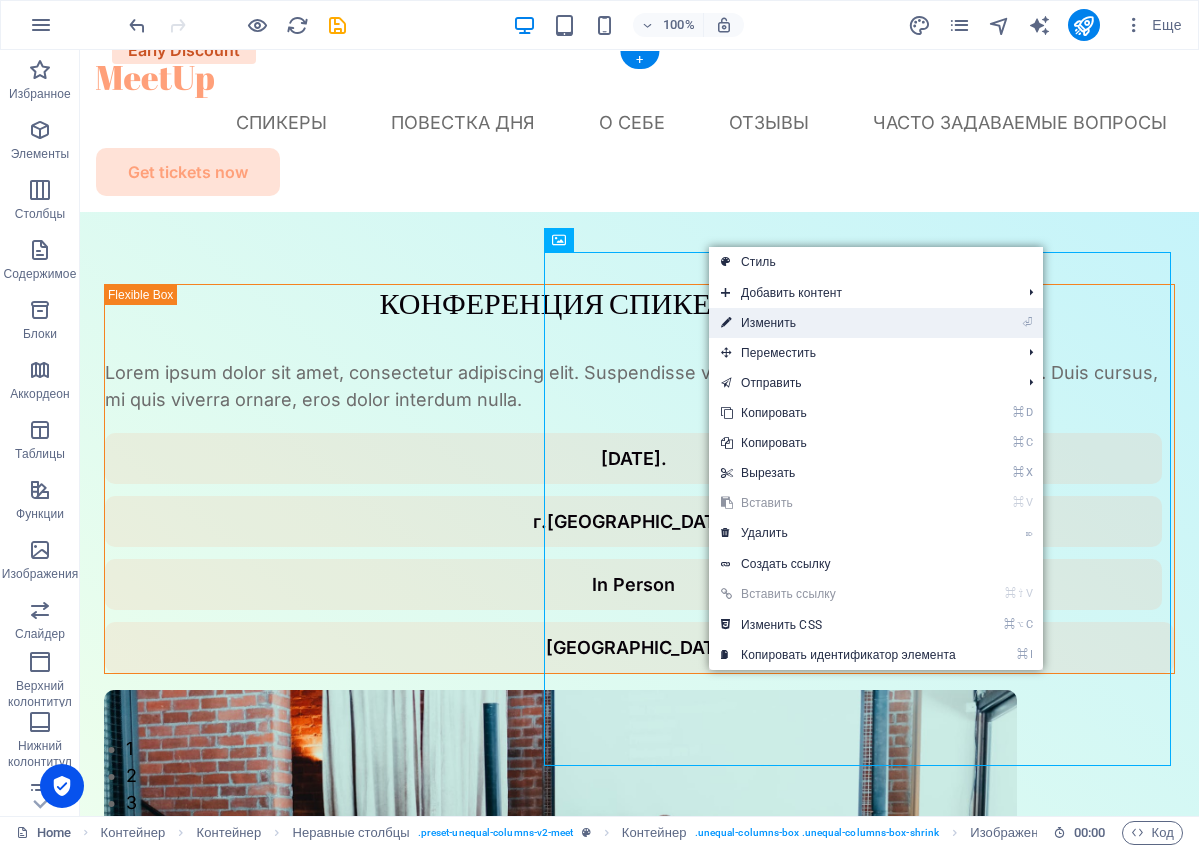 click on "⏎  Изменить" at bounding box center [838, 323] 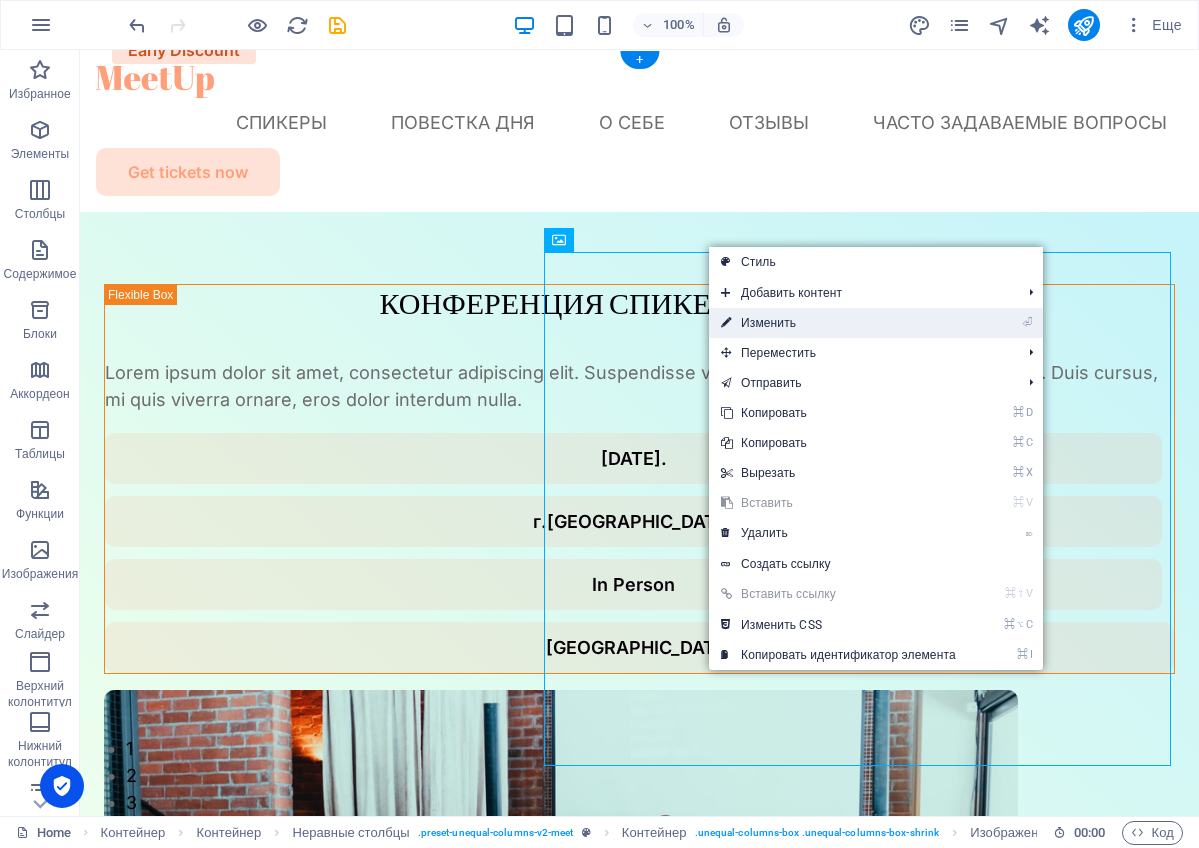 select on "px" 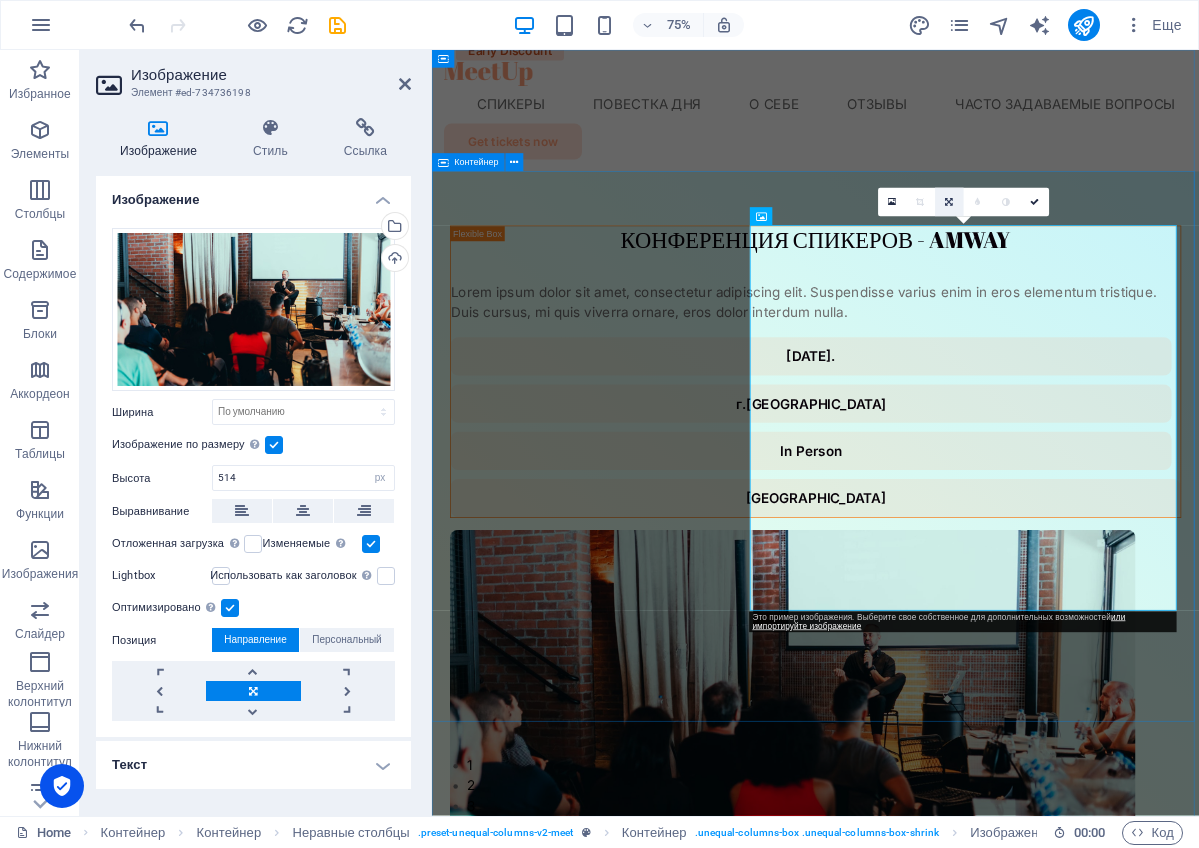 click at bounding box center (949, 202) 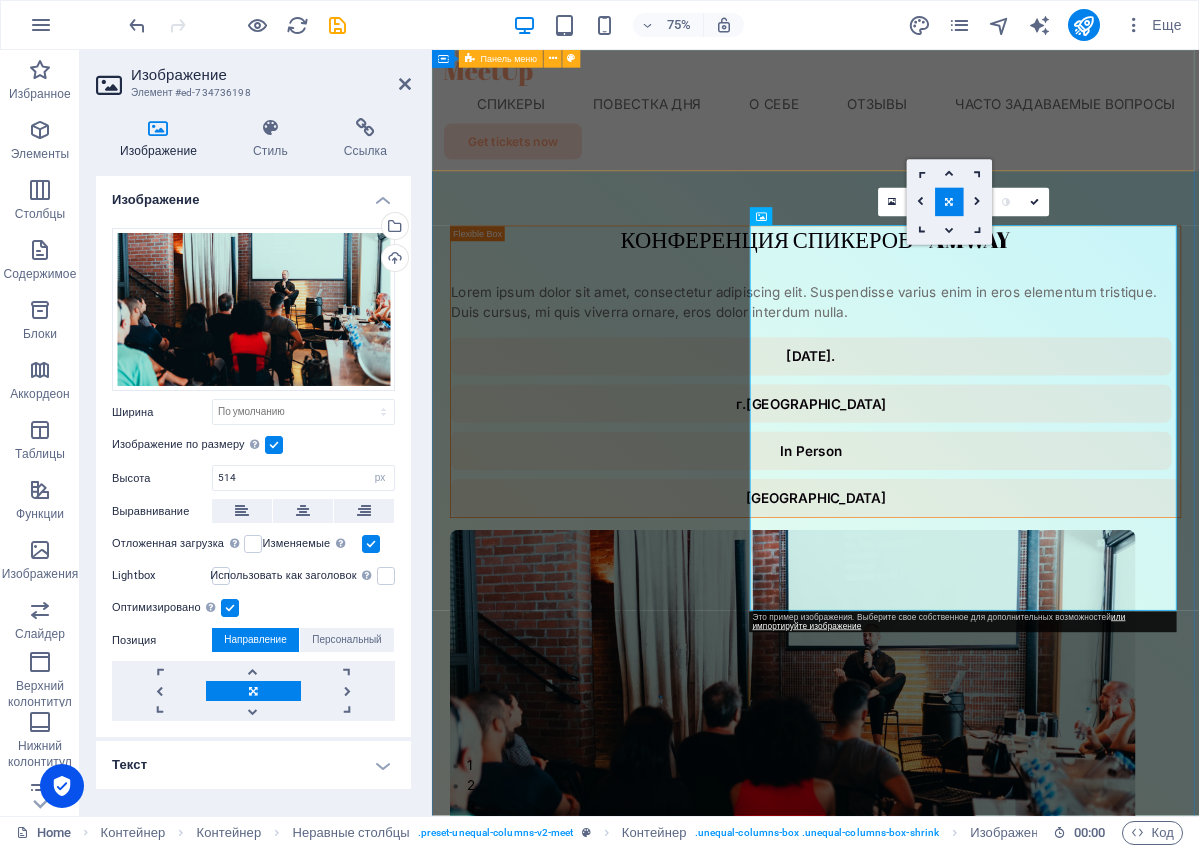 click on "Спикеры Повестка дня  О себе  Отзывы Часто задаваемые вопросы" at bounding box center (943, 123) 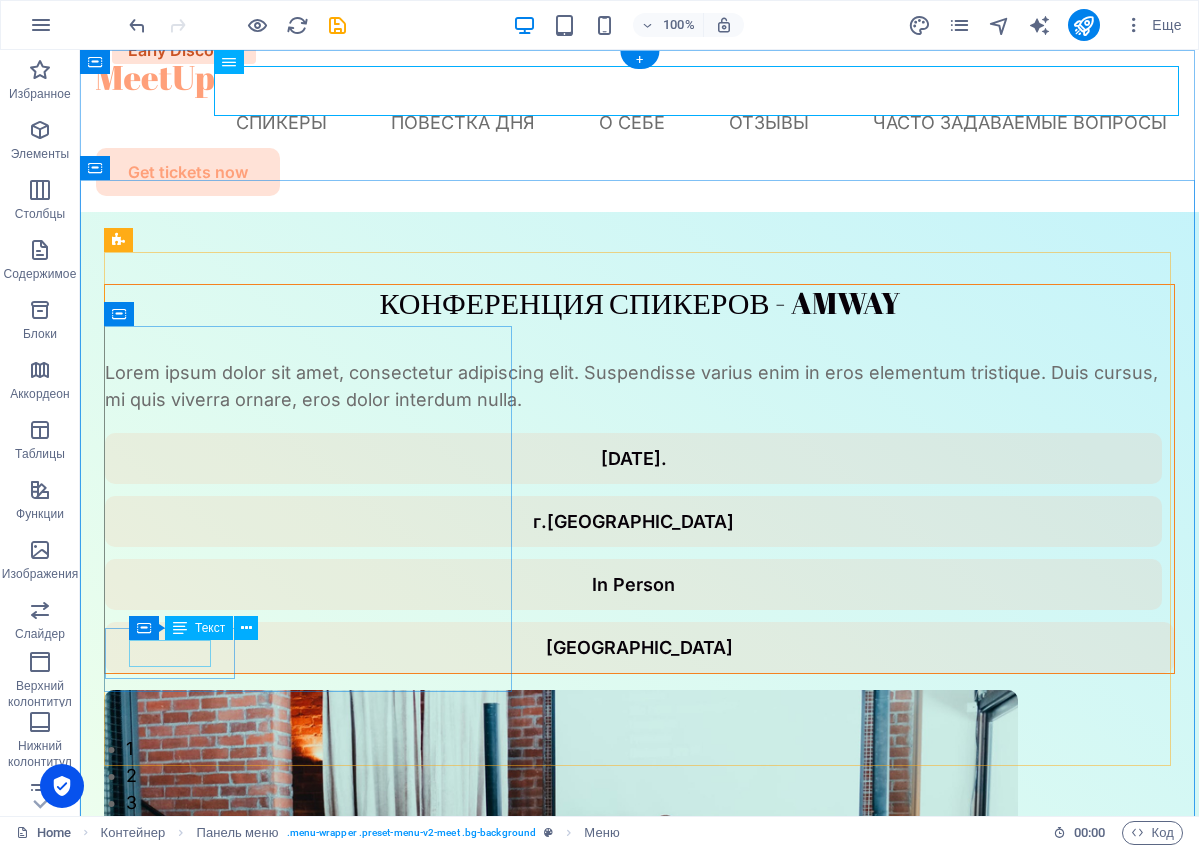 click on "In Person" at bounding box center [633, 584] 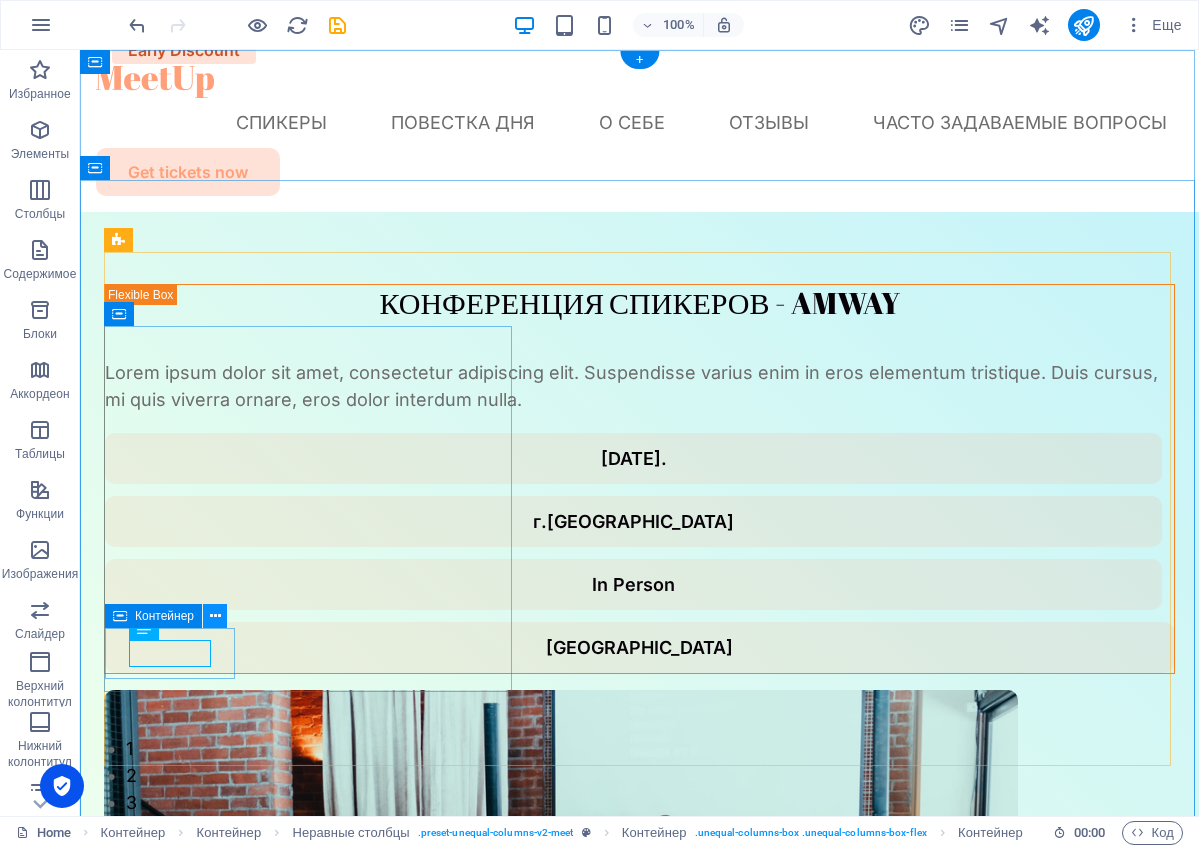click at bounding box center [215, 616] 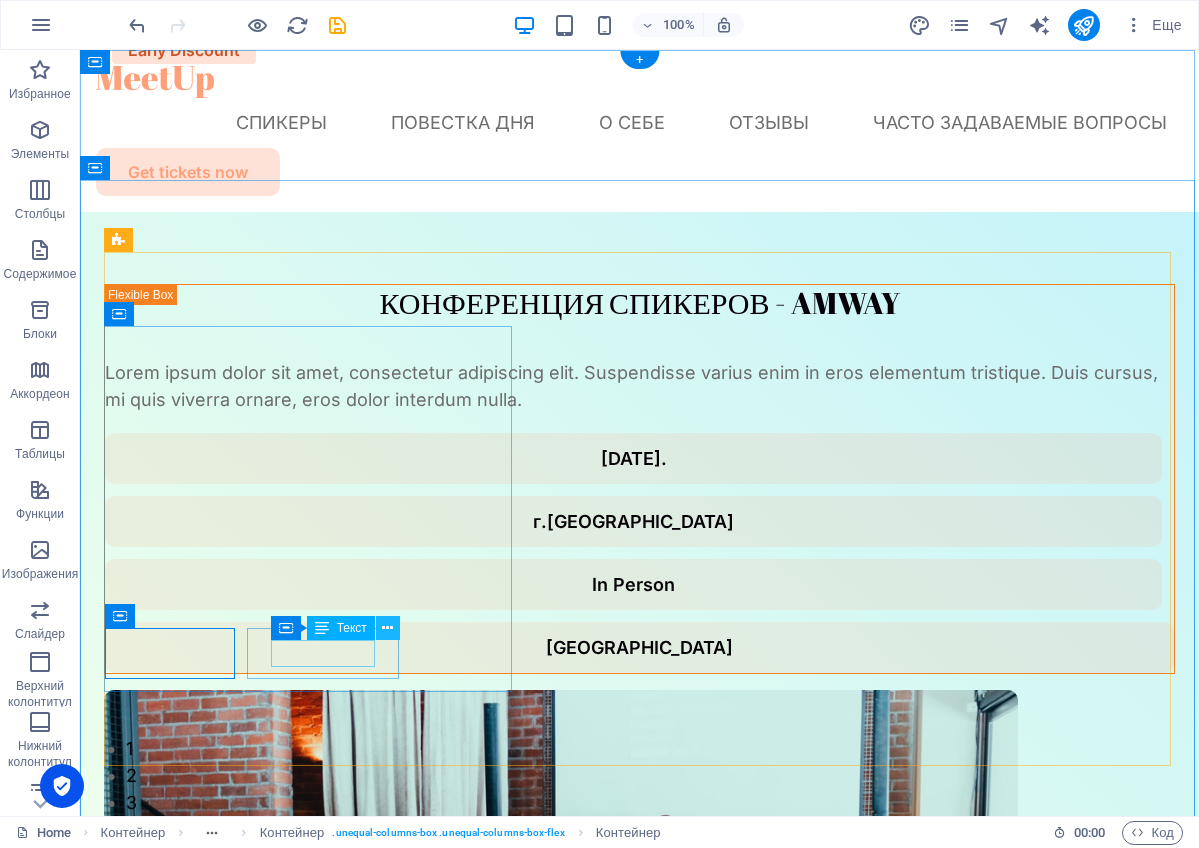 click at bounding box center [387, 628] 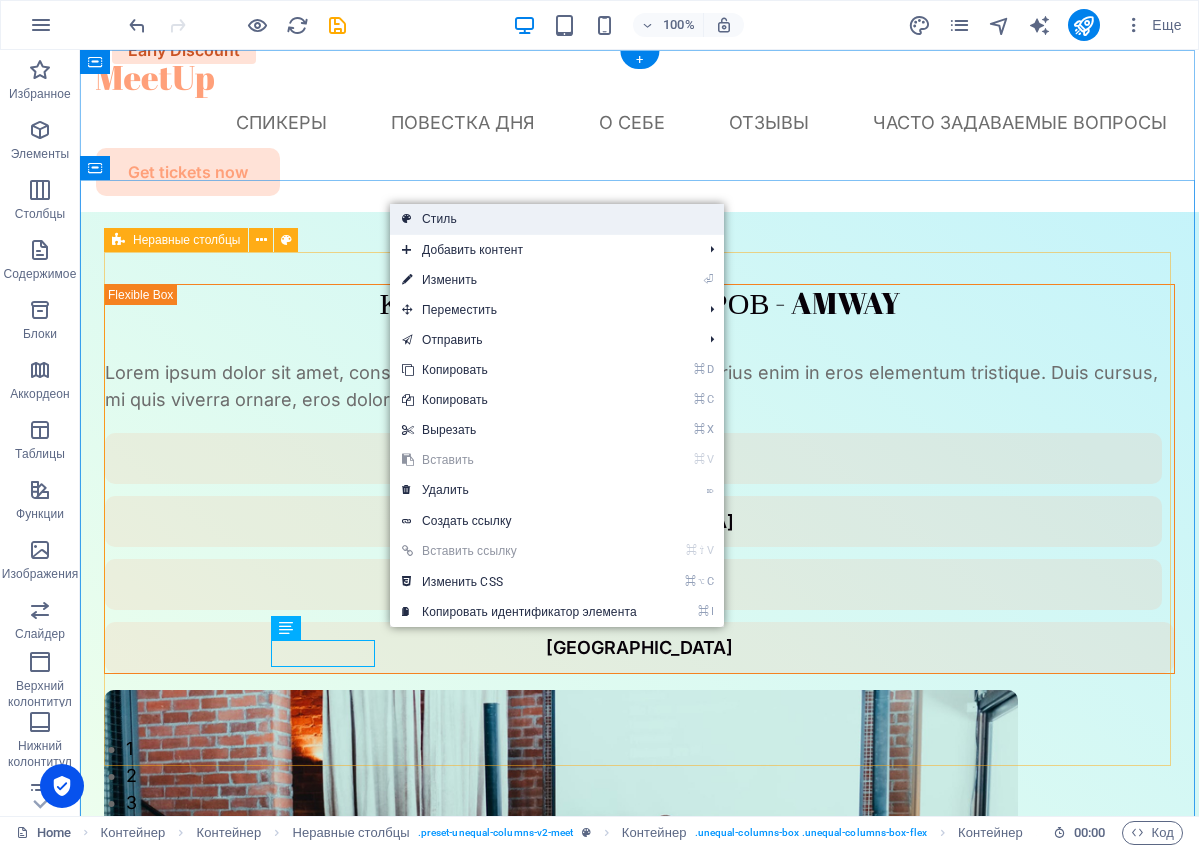 click on "Стиль" at bounding box center (557, 219) 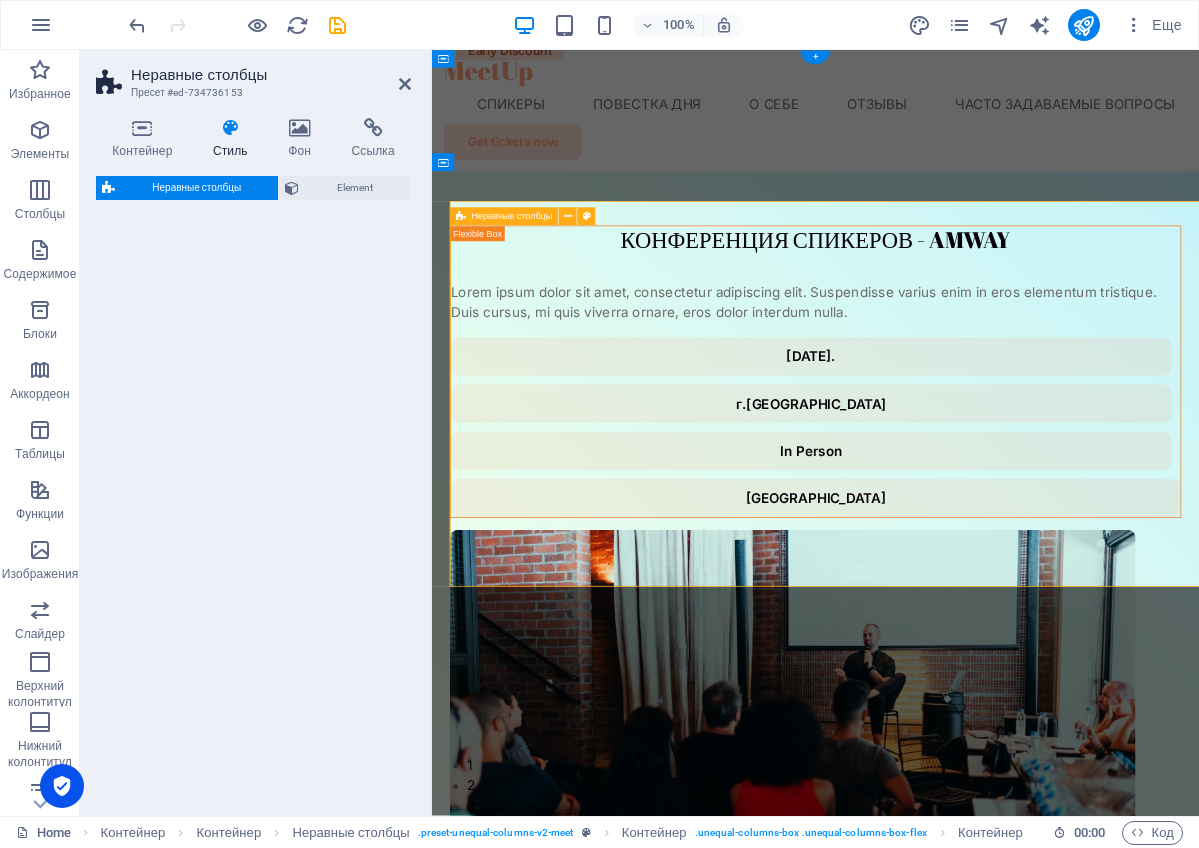 click on "КОНФЕРЕНЦИЯ СПИКЕРОВ - AMWAY Lorem ipsum dolor sit amet, consectetur adipiscing elit. Suspendisse varius enim in eros elementum tristique. Duis cursus, mi quis viverra ornare, eros dolor interdum nulla. [DATE]. г.[GEOGRAPHIC_DATA]  In Person [GEOGRAPHIC_DATA]" at bounding box center [943, 744] 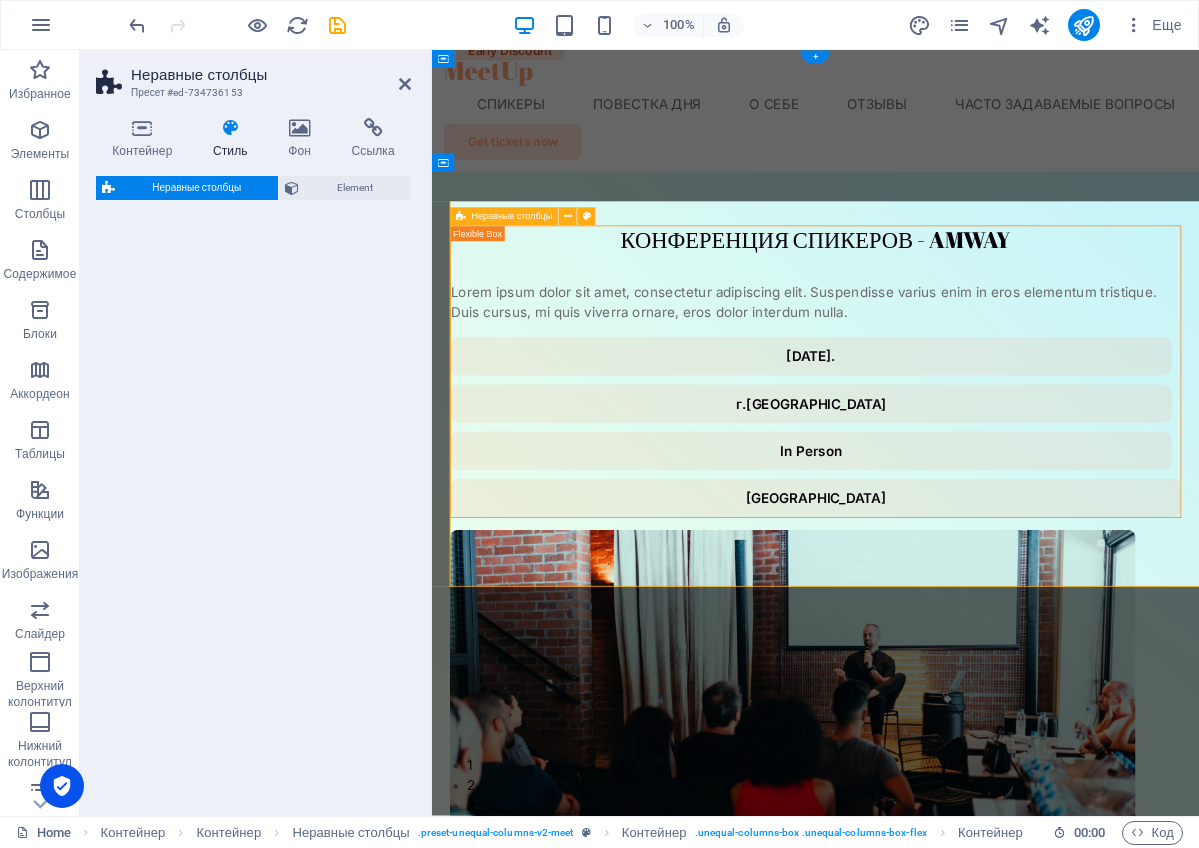 select on "preset-unequal-columns-v2-meet" 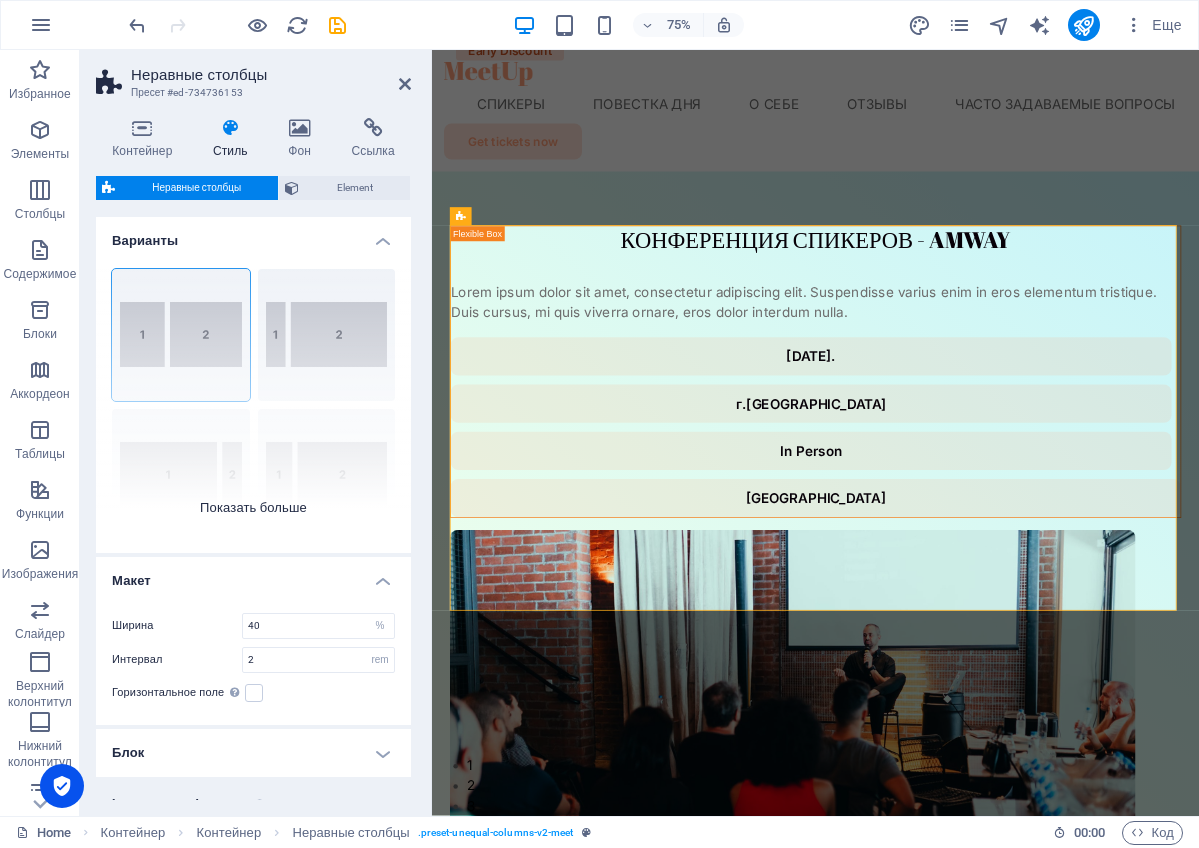 click on "[PHONE_NUMBER] [PHONE_NUMBER] 70-30 По умолчанию" at bounding box center [253, 403] 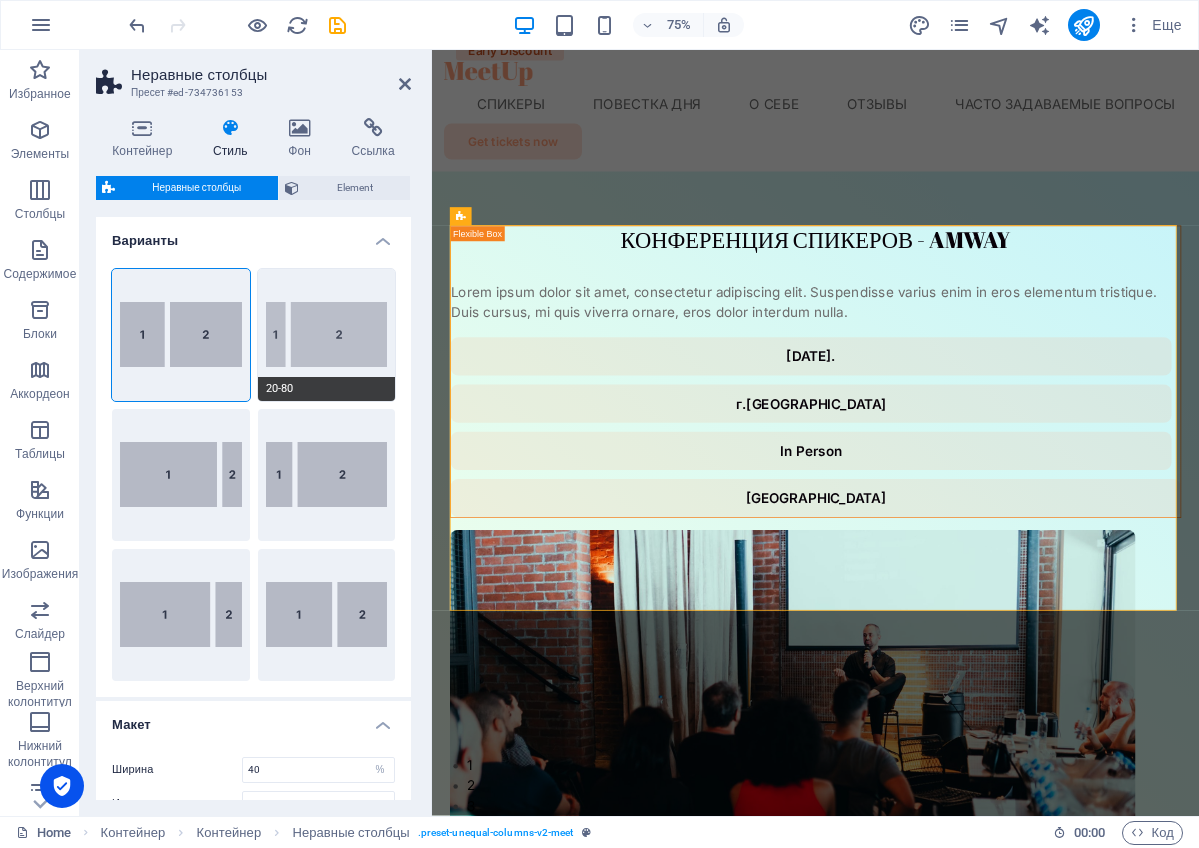 click on "20-80" at bounding box center (327, 335) 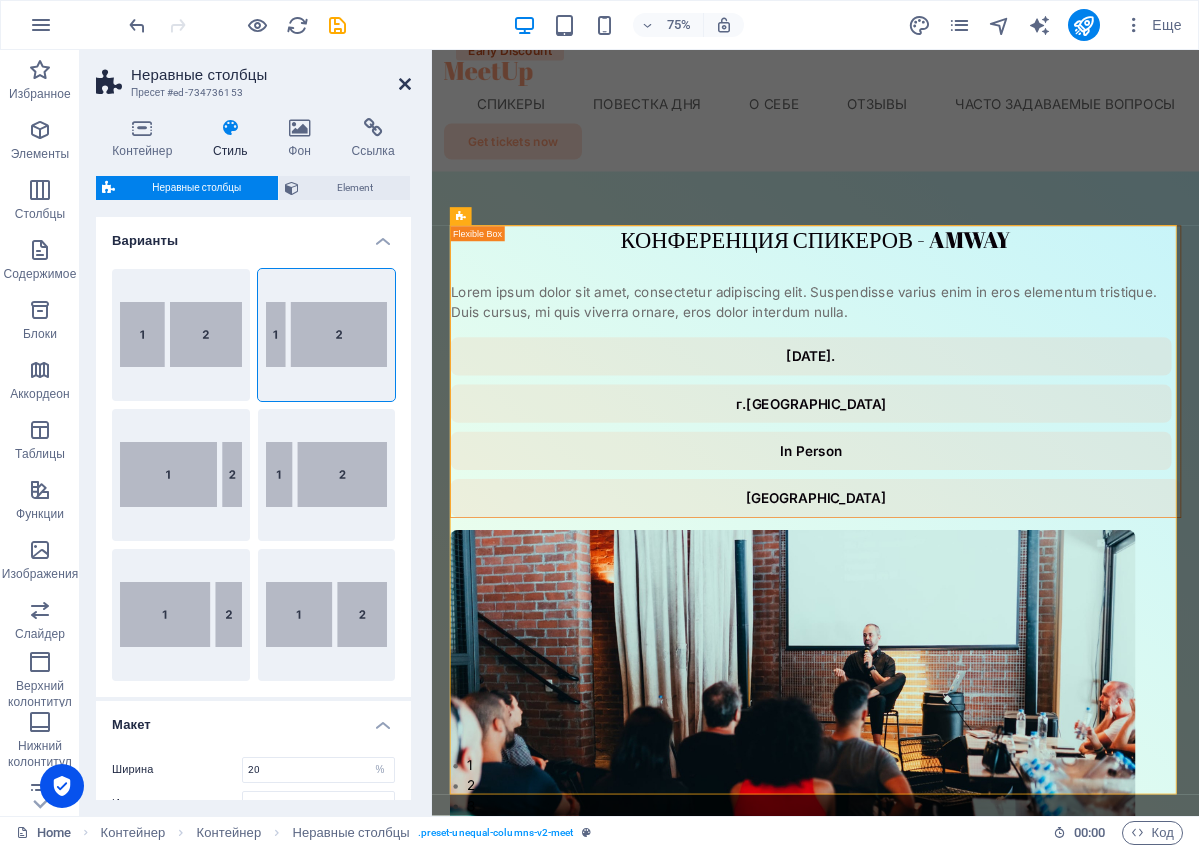 click at bounding box center (405, 84) 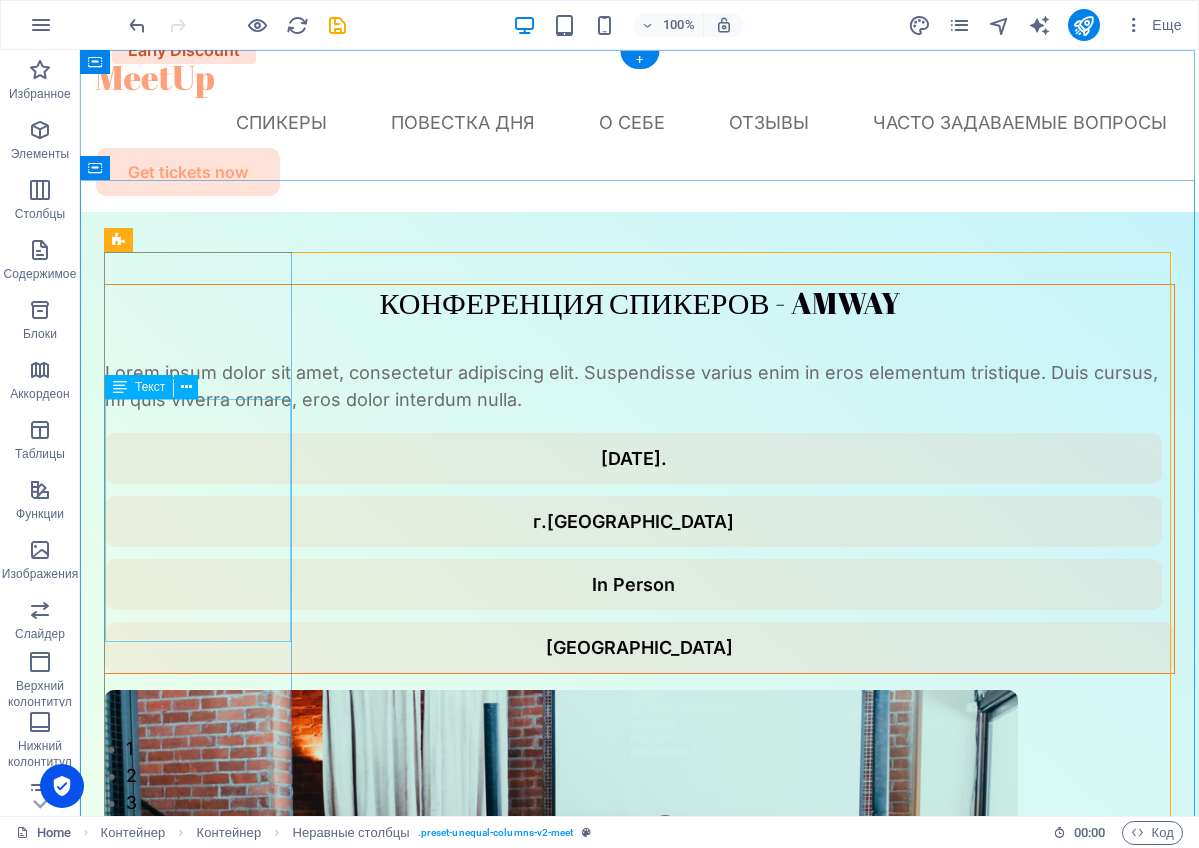 click on "Lorem ipsum dolor sit amet, consectetur adipiscing elit. Suspendisse varius enim in eros elementum tristique. Duis cursus, mi quis viverra ornare, eros dolor interdum nulla." at bounding box center [639, 386] 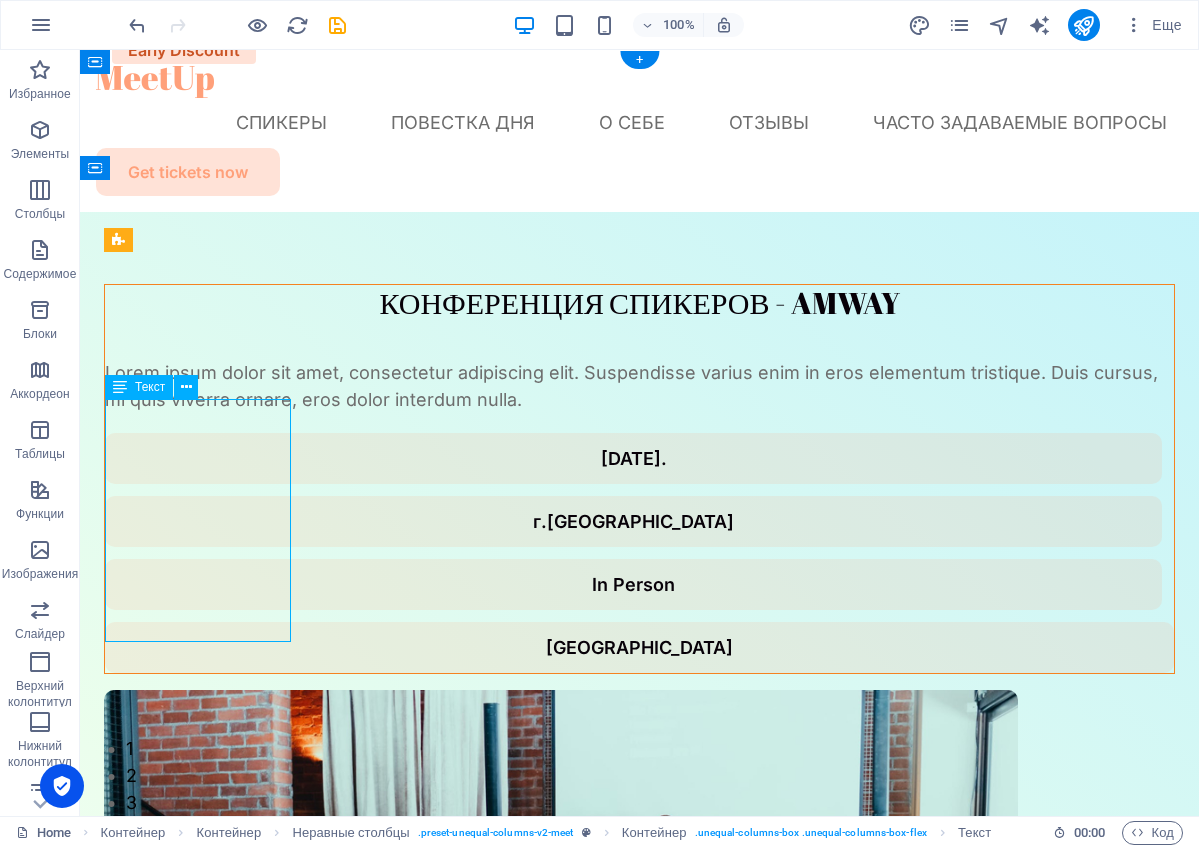 click on "Lorem ipsum dolor sit amet, consectetur adipiscing elit. Suspendisse varius enim in eros elementum tristique. Duis cursus, mi quis viverra ornare, eros dolor interdum nulla." at bounding box center [639, 386] 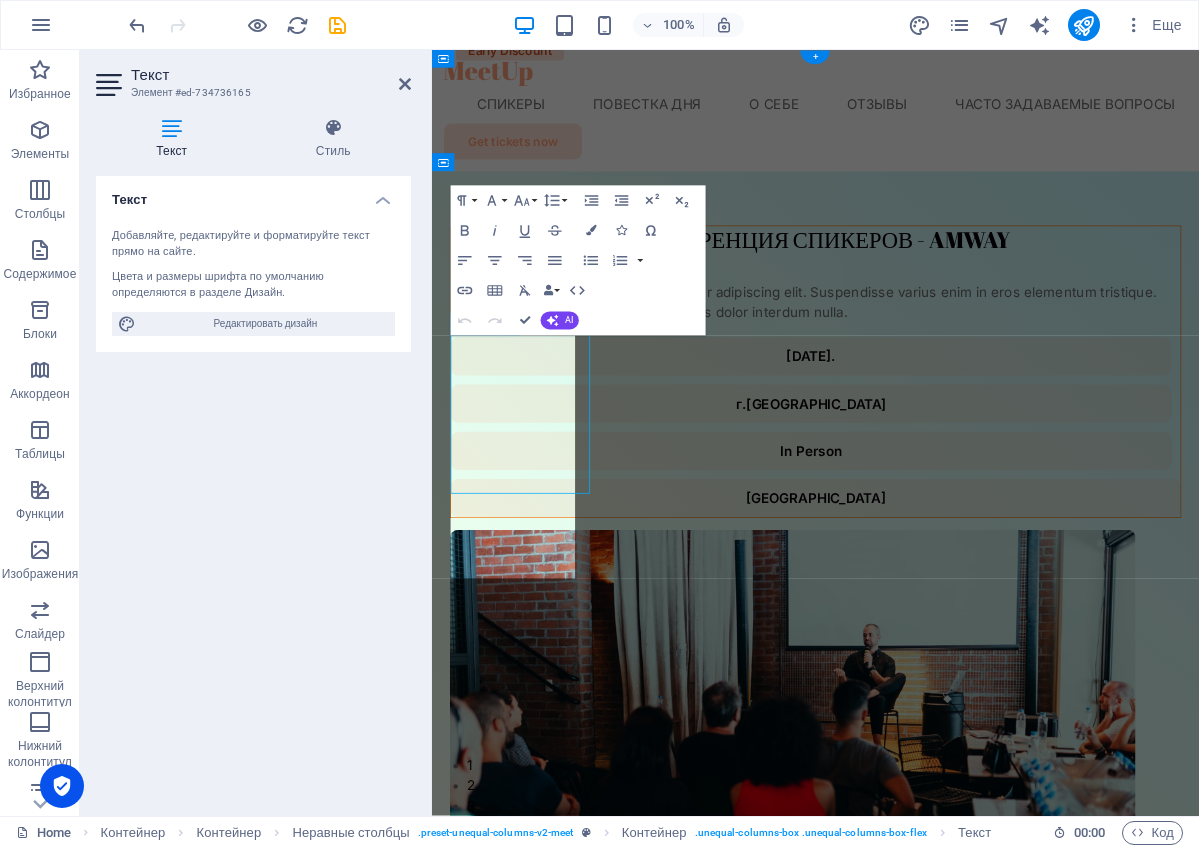 click on "Текст Добавляйте, редактируйте и форматируйте текст прямо на сайте. Цвета и размеры шрифта по умолчанию определяются в разделе Дизайн. Редактировать дизайн Выравнивание Выровнено по левому краю По центру Выровнено по правому краю" at bounding box center [253, 488] 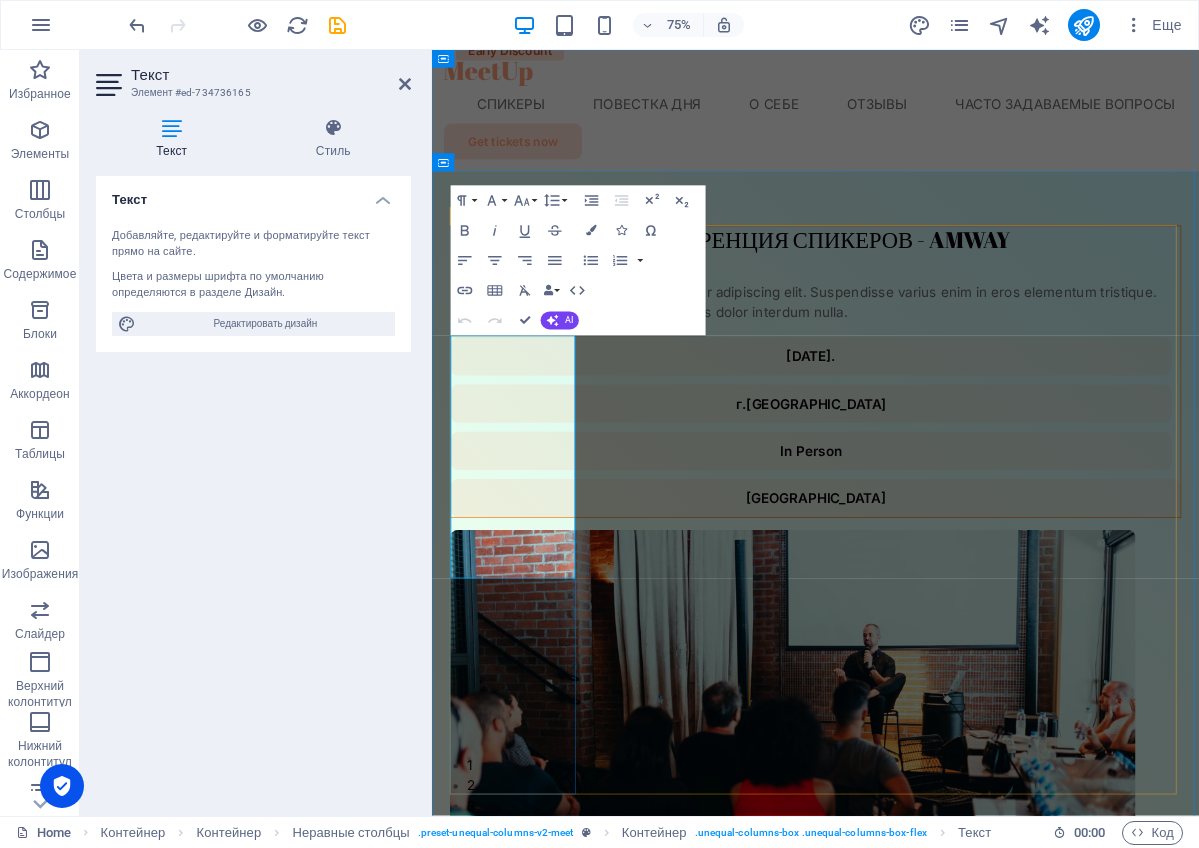 click on "Lorem ipsum dolor sit amet, consectetur adipiscing elit. Suspendisse varius enim in eros elementum tristique. Duis cursus, mi quis viverra ornare, eros dolor interdum nulla." at bounding box center (943, 386) 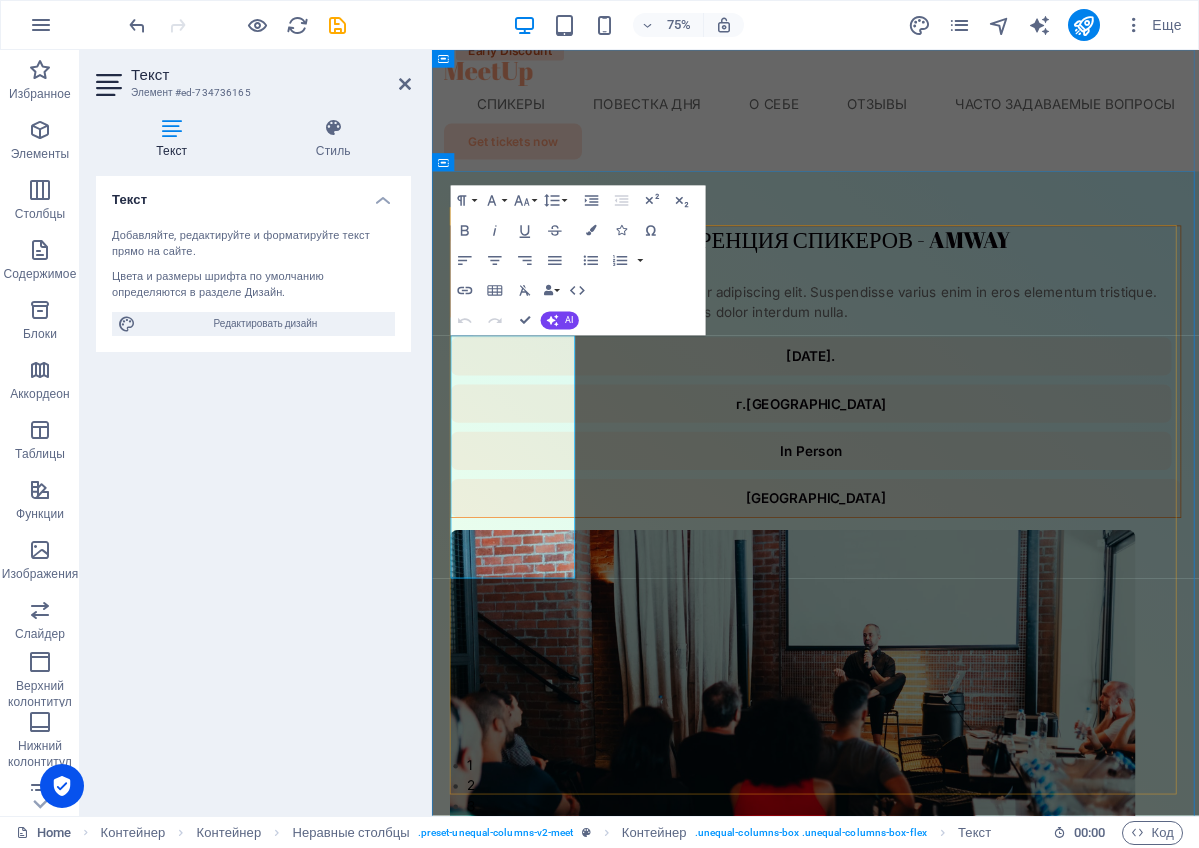 click on "КОНФЕРЕНЦИЯ СПИКЕРОВ - AMWAY Lorem ipsum dolor sit amet, consectetur adipiscing elit. Suspendisse varius enim in eros elementum tristique. Duis cursus, mi quis viverra ornare, eros dolor interdum nulla. [DATE]. г.[GEOGRAPHIC_DATA]  In Person [GEOGRAPHIC_DATA]" at bounding box center [943, 744] 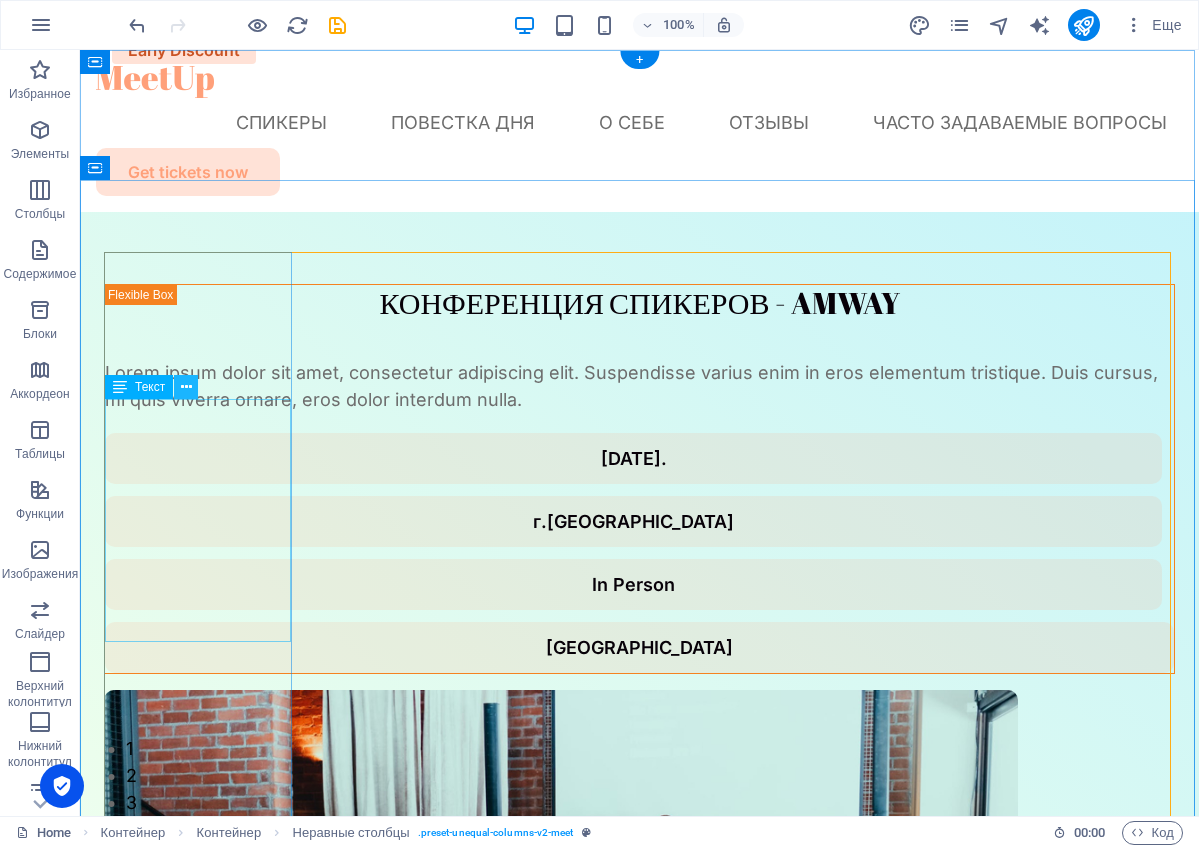 click at bounding box center [186, 387] 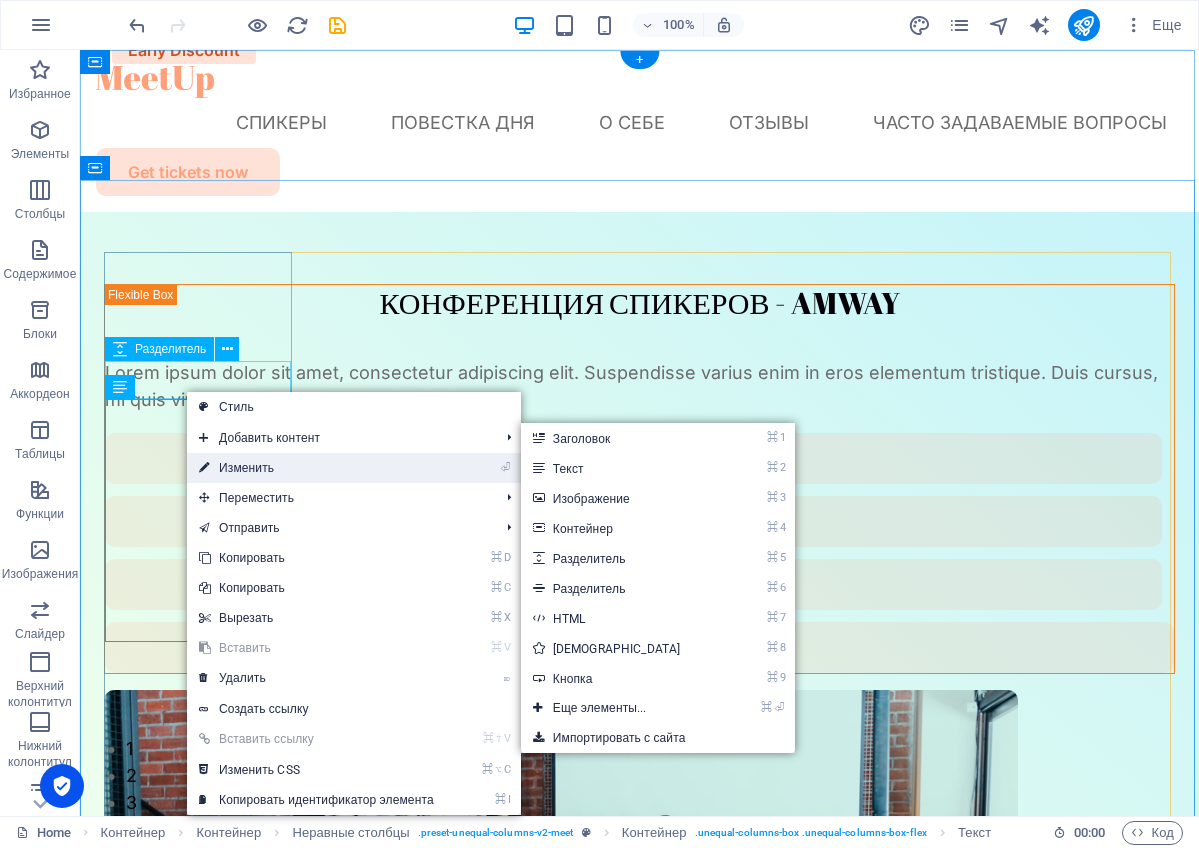click on "⏎  Изменить" at bounding box center (316, 468) 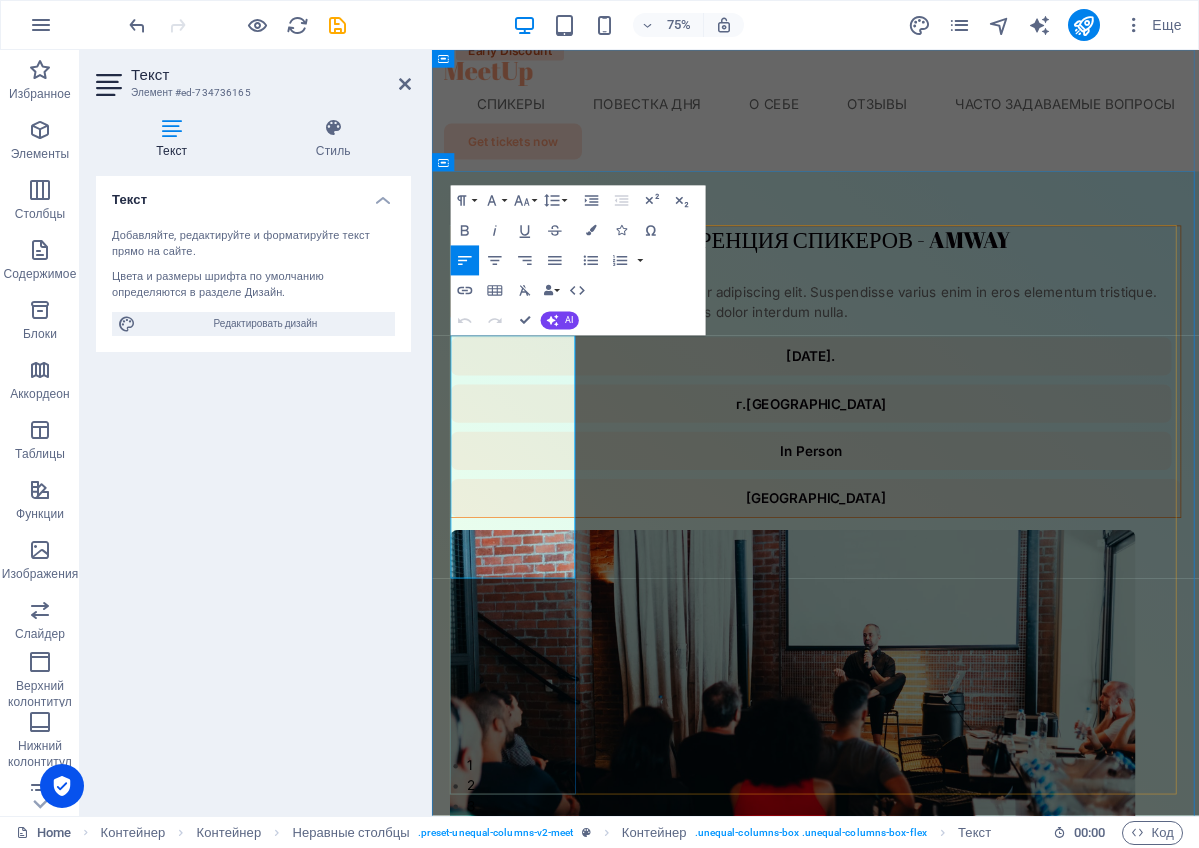 click on "Lorem ipsum dolor sit amet, consectetur adipiscing elit. Suspendisse varius enim in eros elementum tristique. Duis cursus, mi quis viverra ornare, eros dolor interdum nulla." at bounding box center [943, 386] 